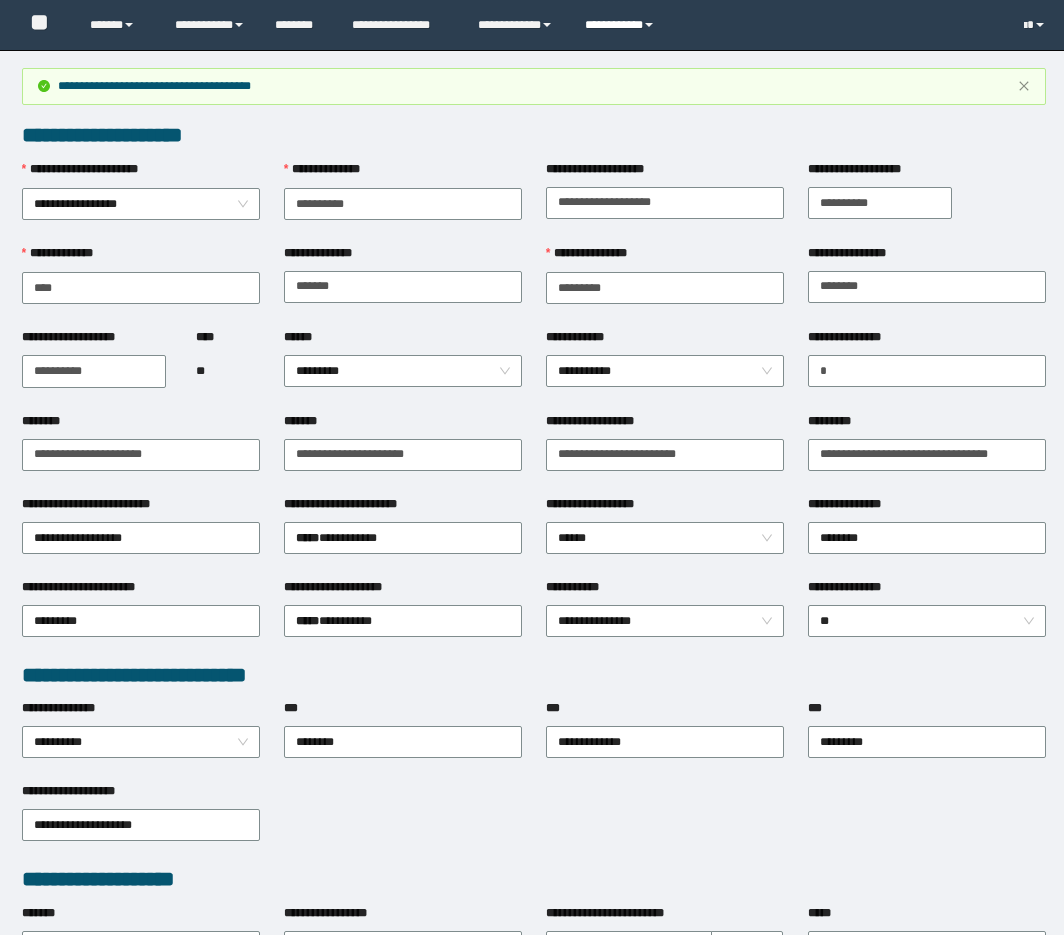 scroll, scrollTop: 874, scrollLeft: 0, axis: vertical 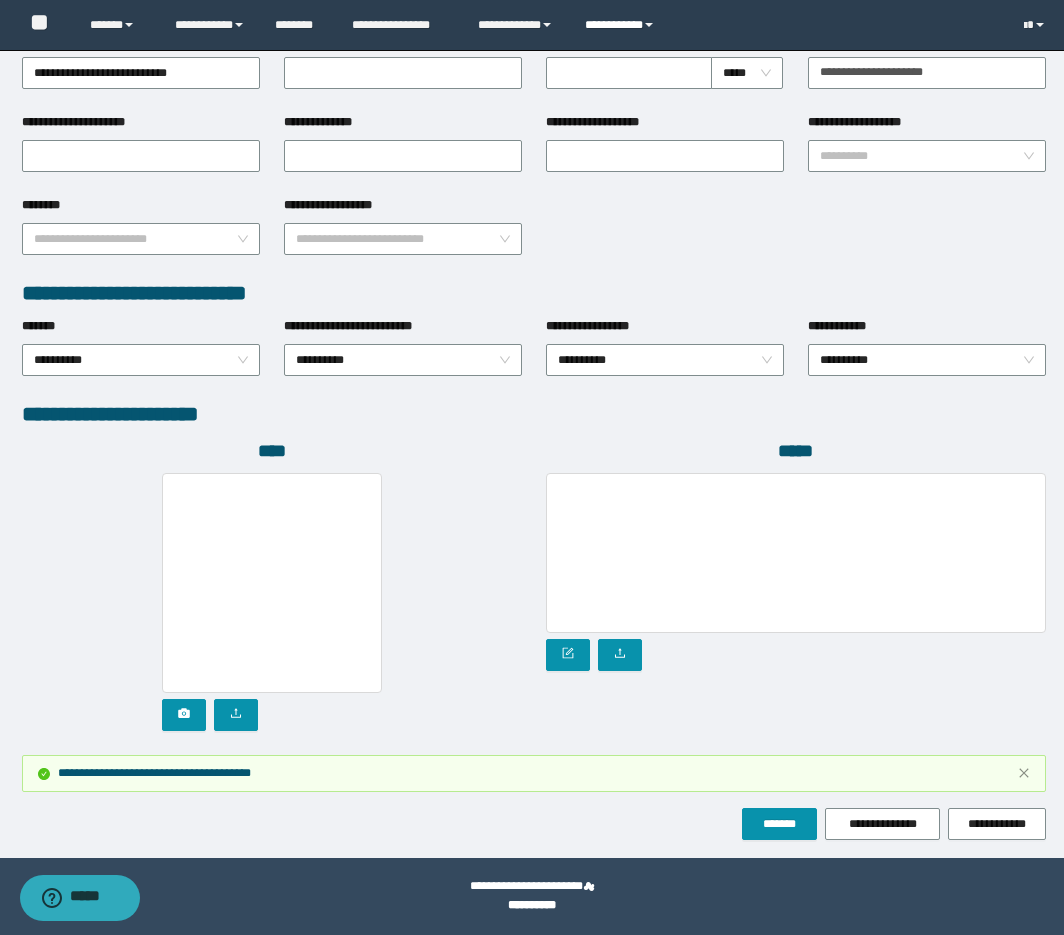 click on "**********" at bounding box center (622, 25) 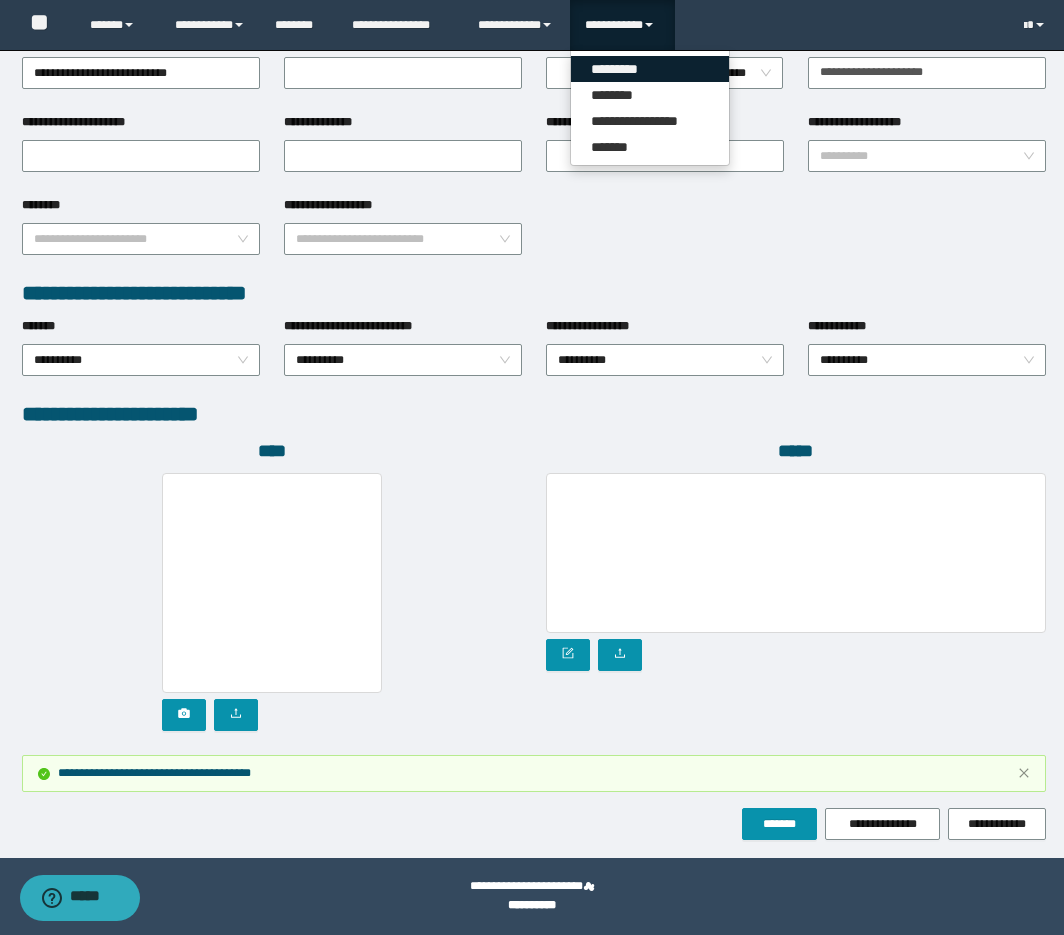 click on "*********" at bounding box center [650, 69] 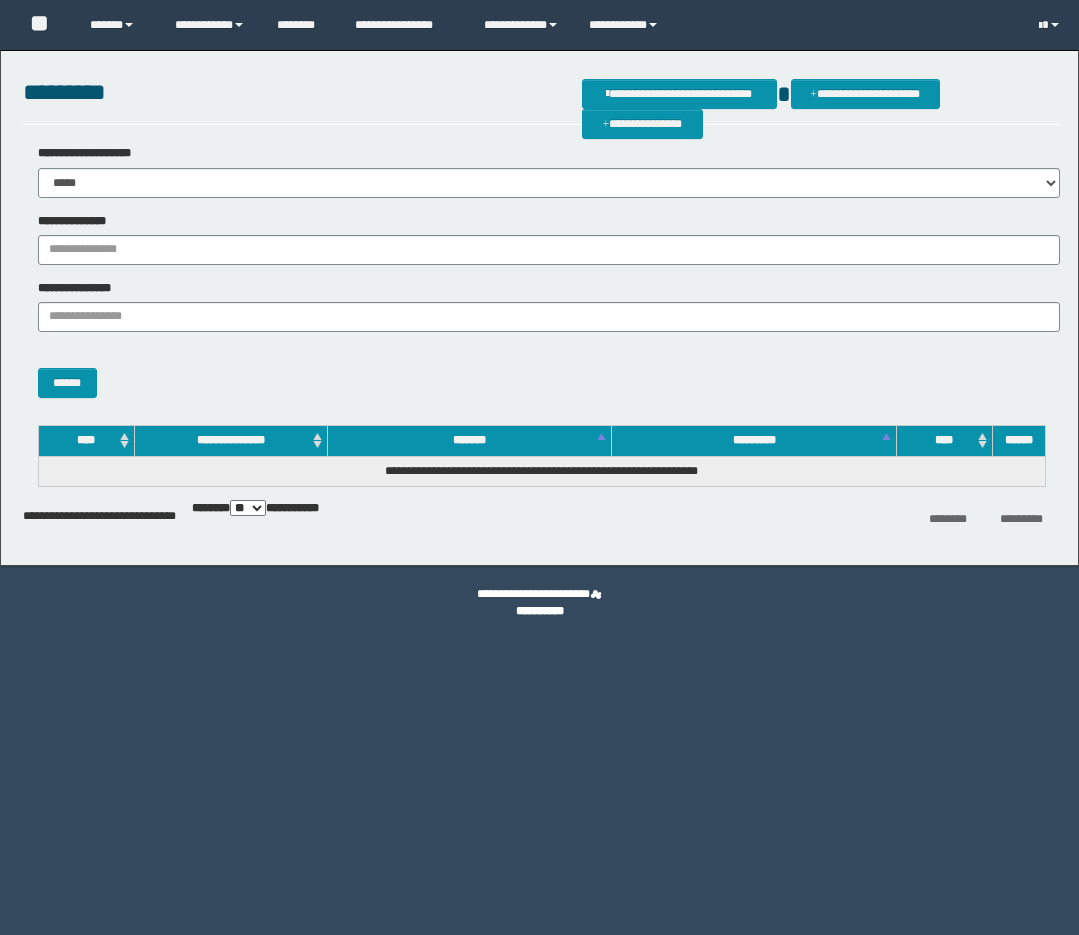 scroll, scrollTop: 0, scrollLeft: 0, axis: both 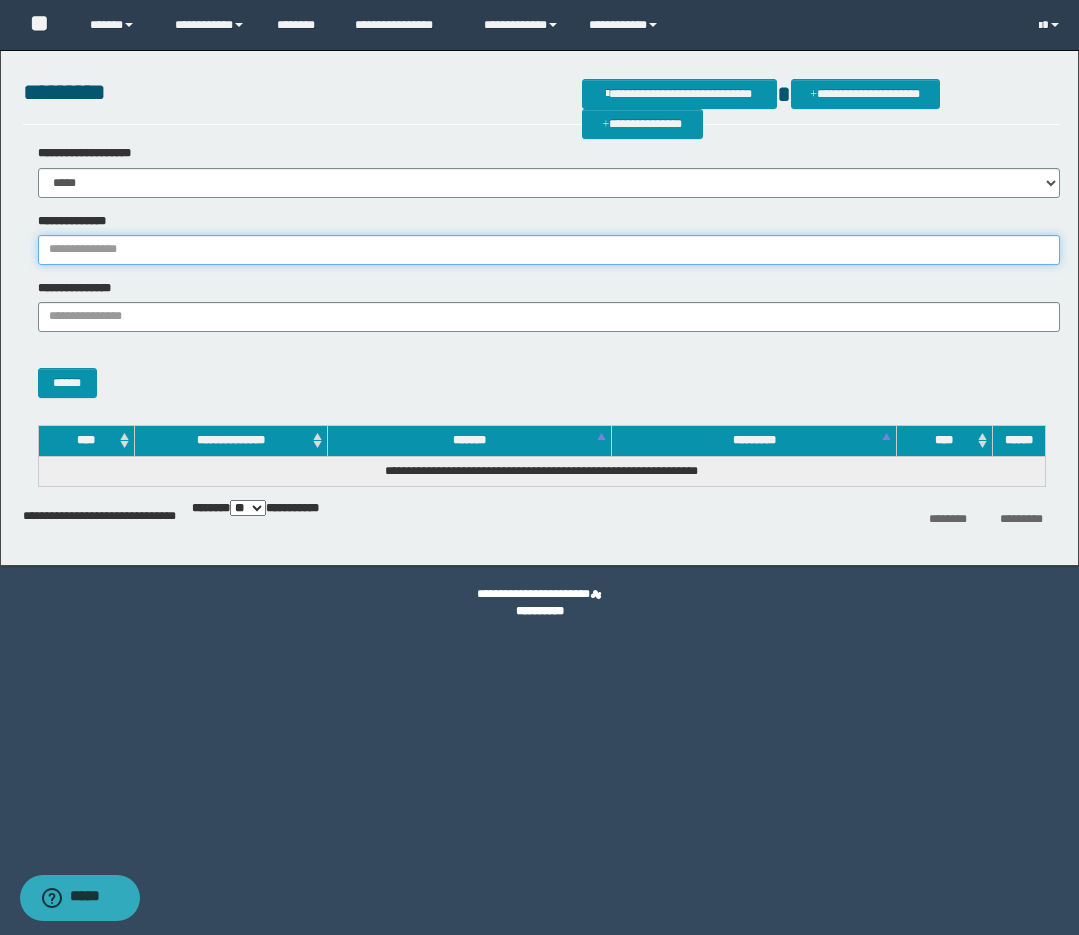 click on "**********" at bounding box center [549, 250] 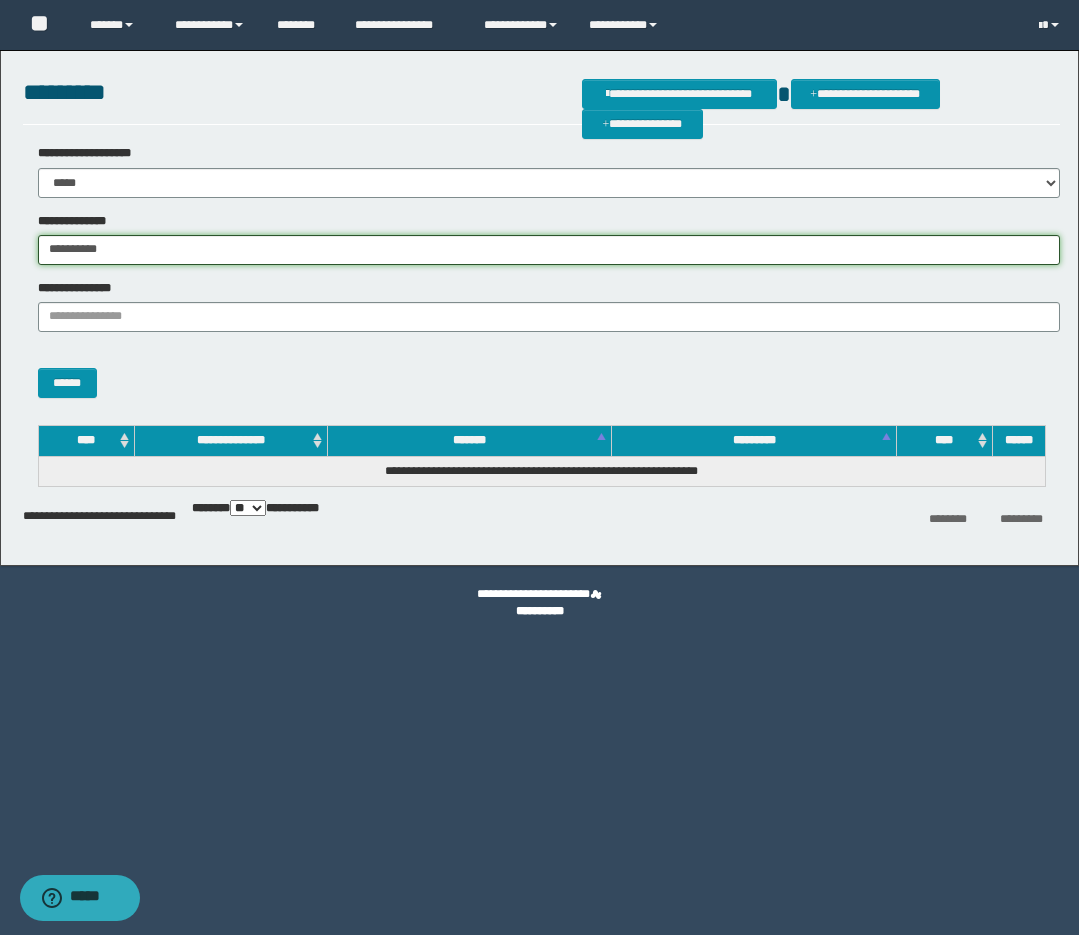 type on "**********" 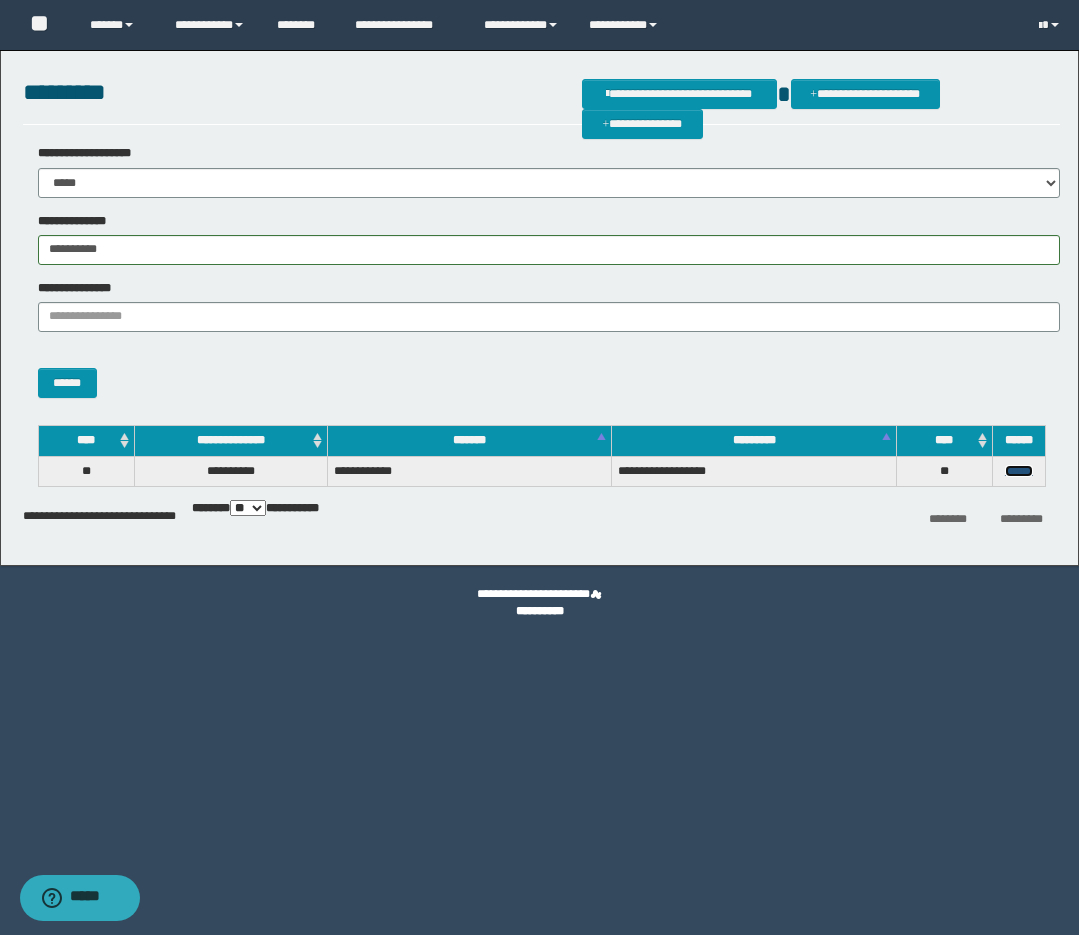 click on "******" at bounding box center [1019, 471] 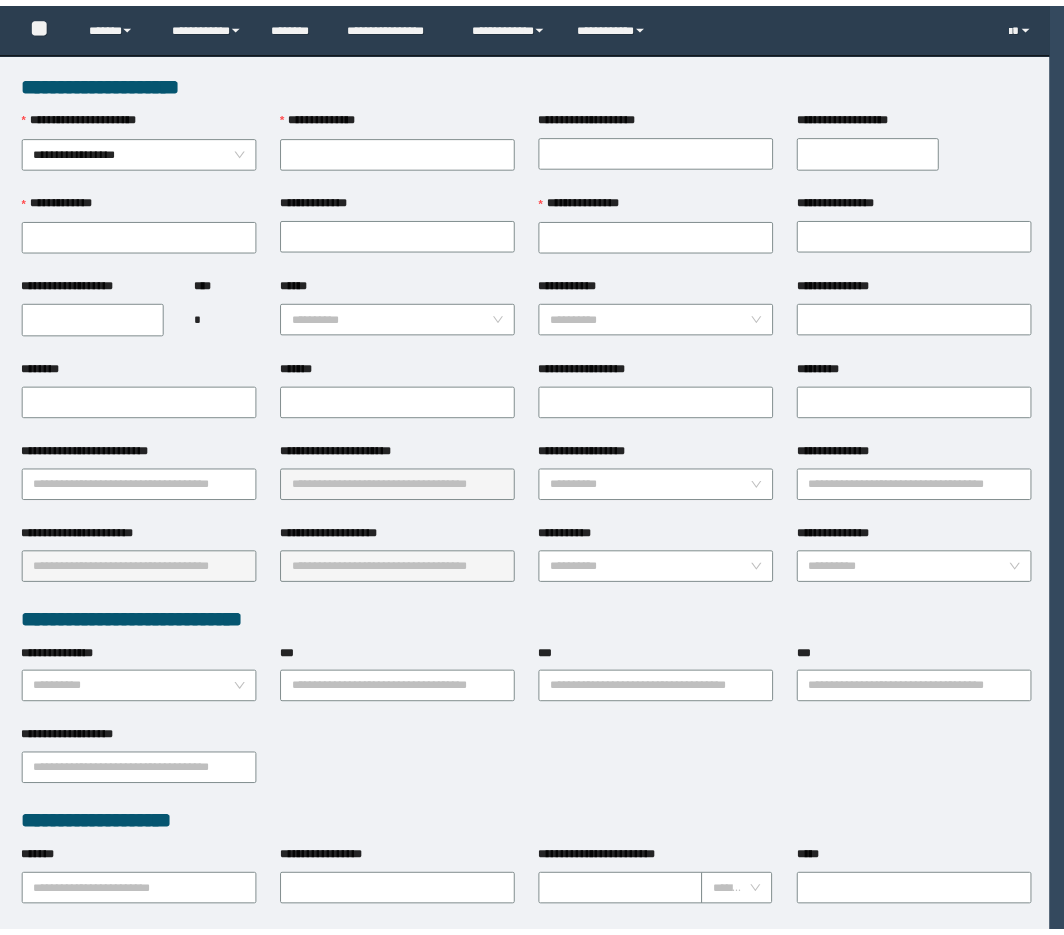 scroll, scrollTop: 0, scrollLeft: 0, axis: both 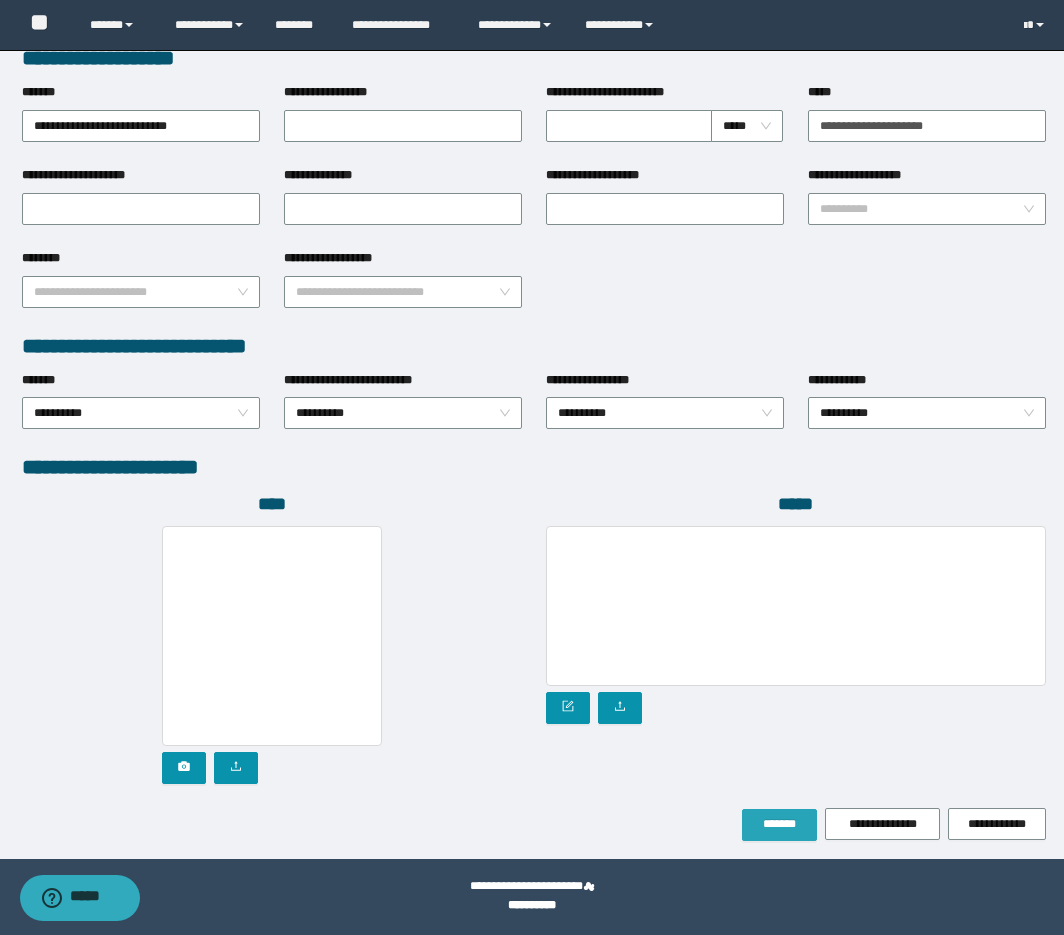 click on "*******" at bounding box center [779, 825] 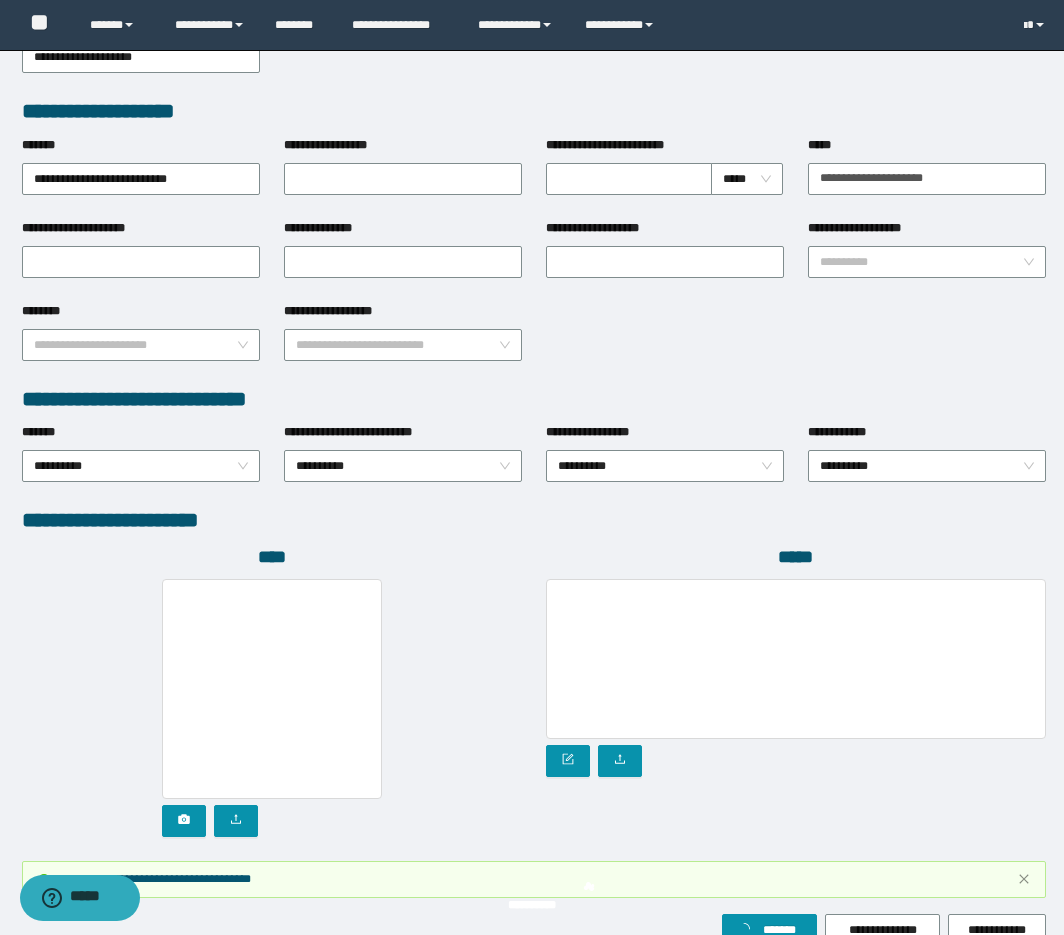 scroll, scrollTop: 821, scrollLeft: 0, axis: vertical 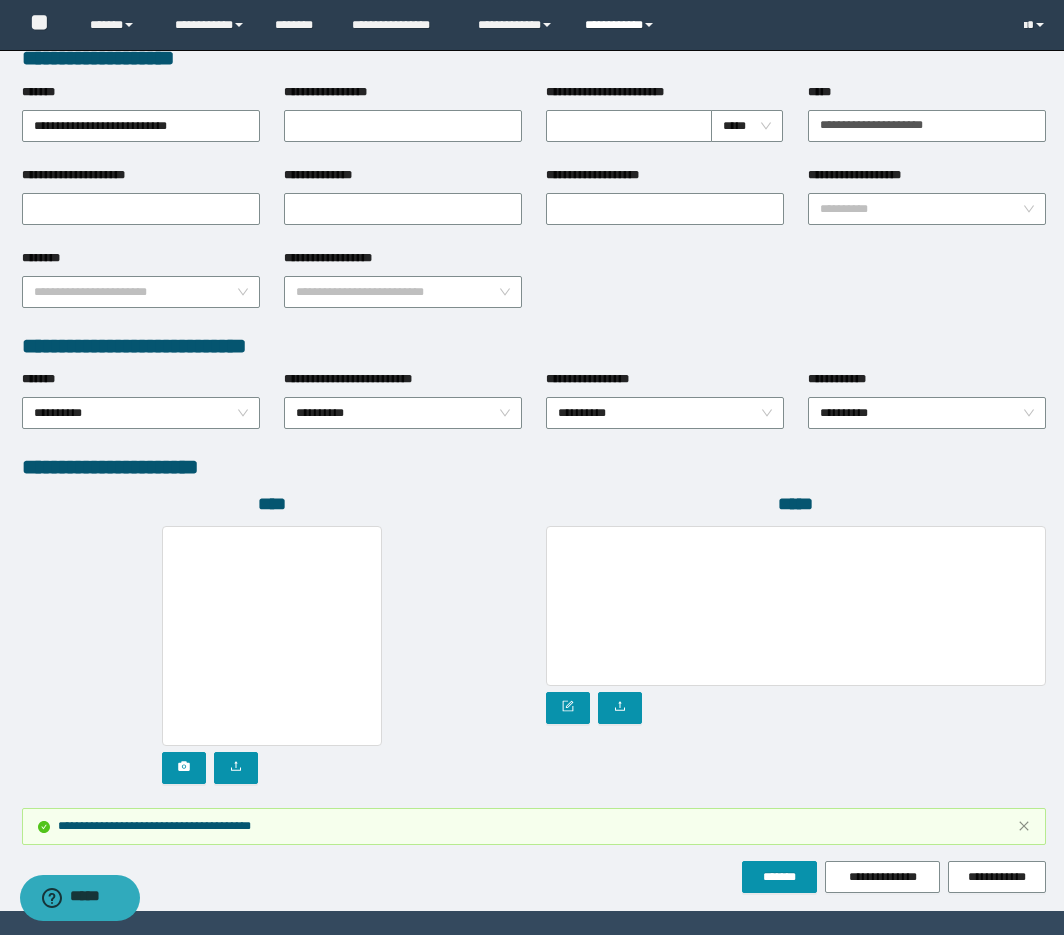 click on "**********" at bounding box center (622, 25) 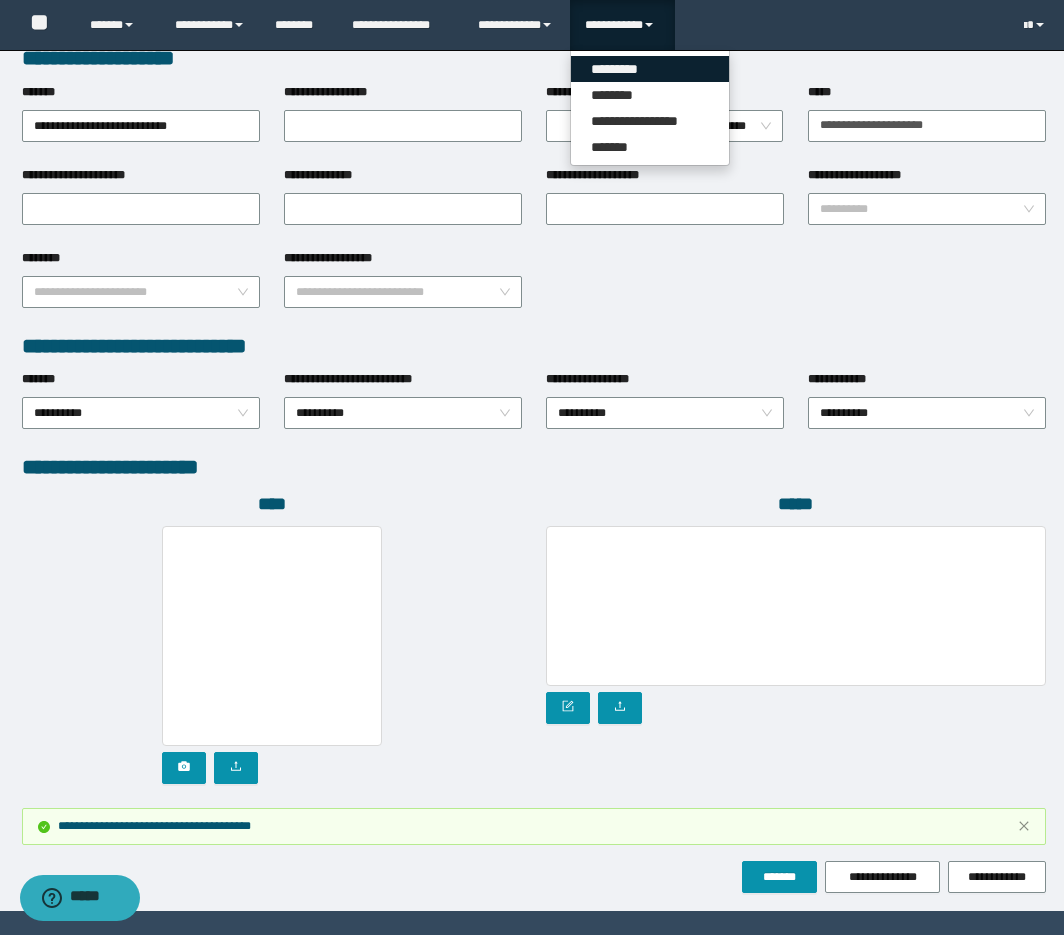 click on "*********" at bounding box center [650, 69] 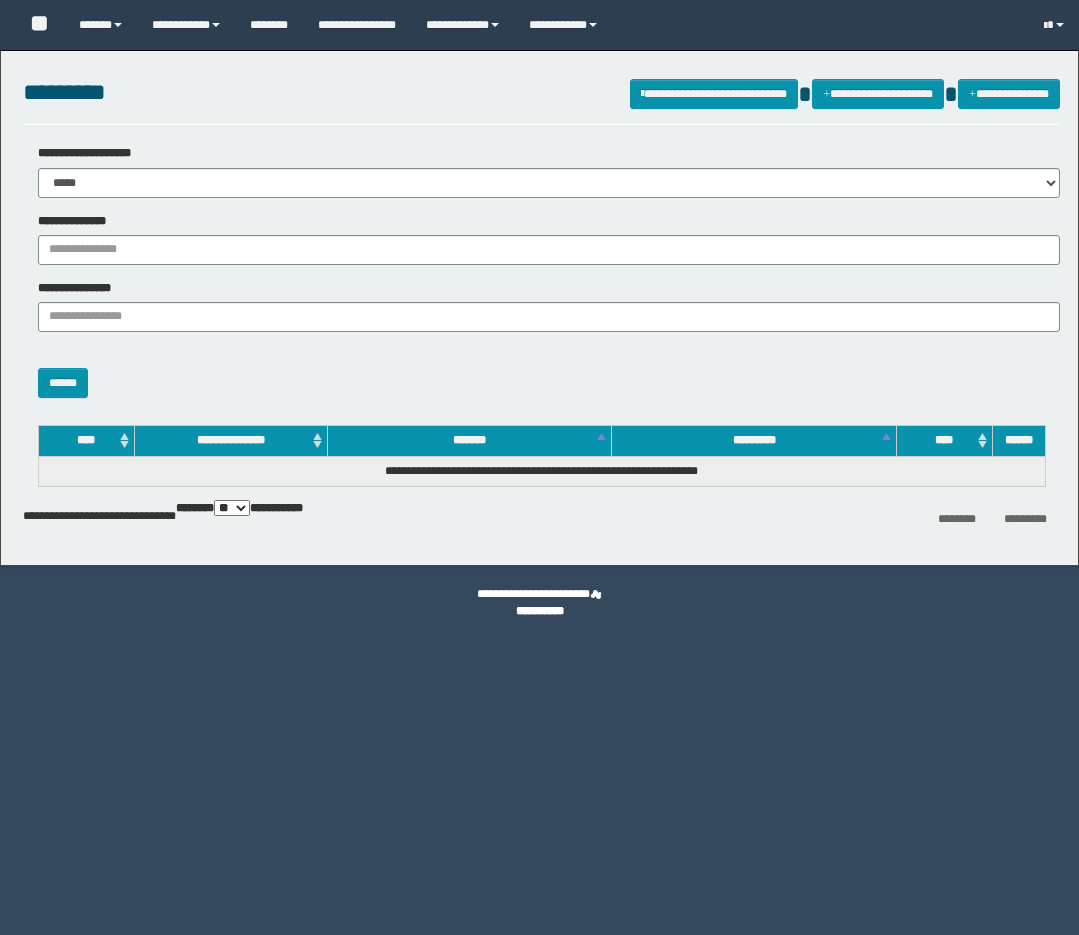 scroll, scrollTop: 0, scrollLeft: 0, axis: both 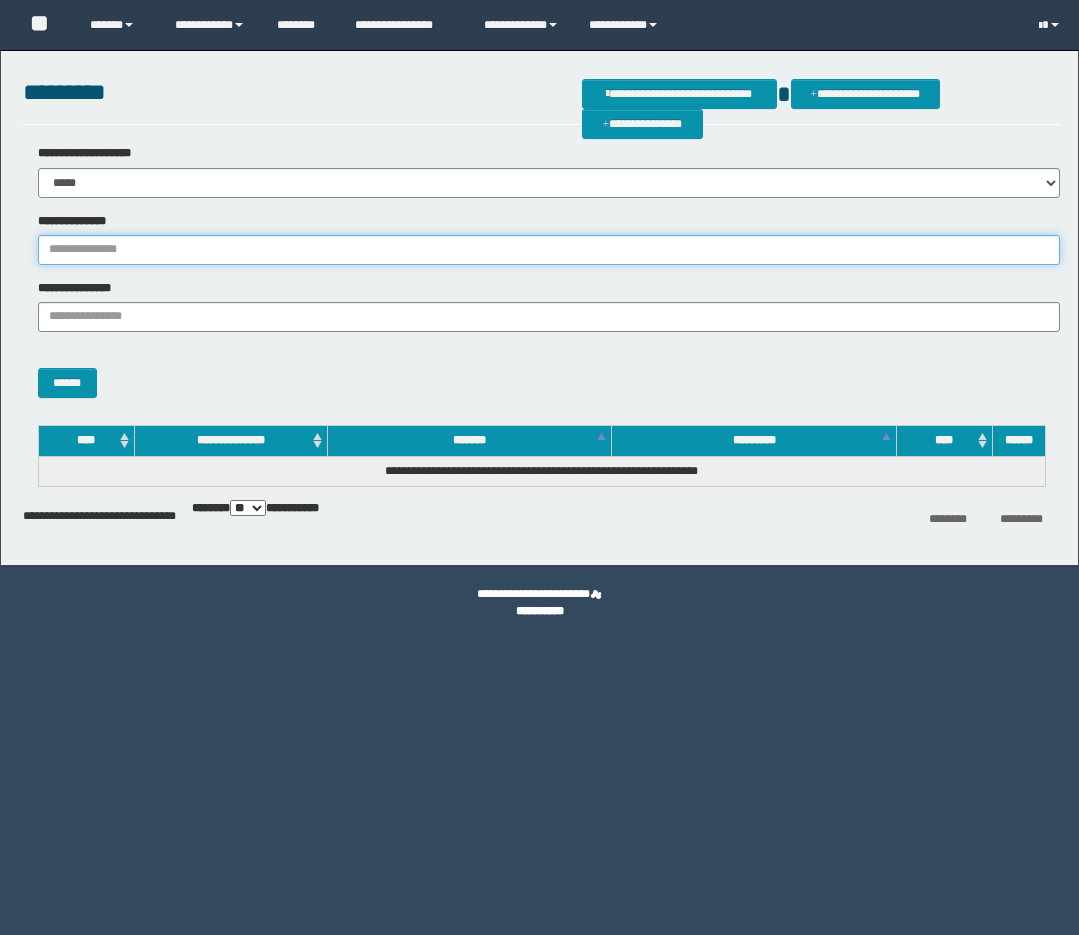 click on "**********" at bounding box center (549, 250) 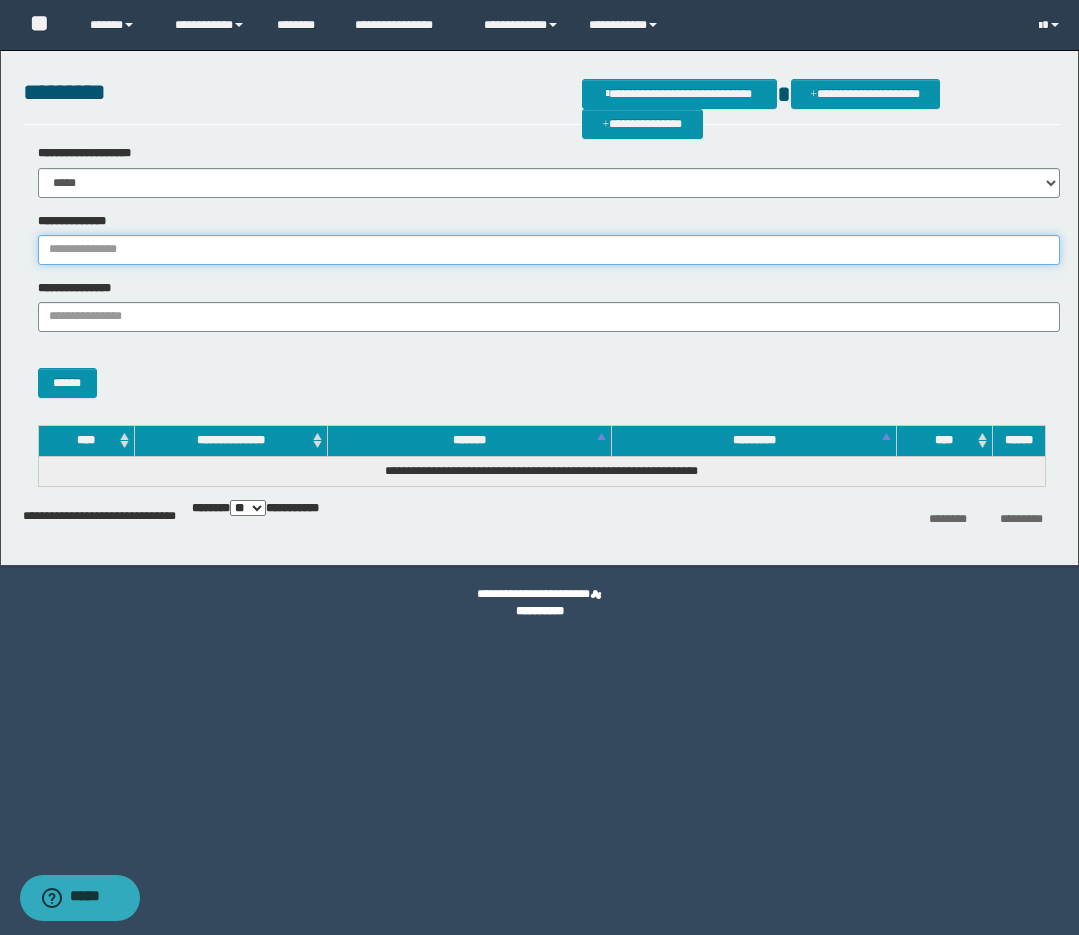 paste on "********" 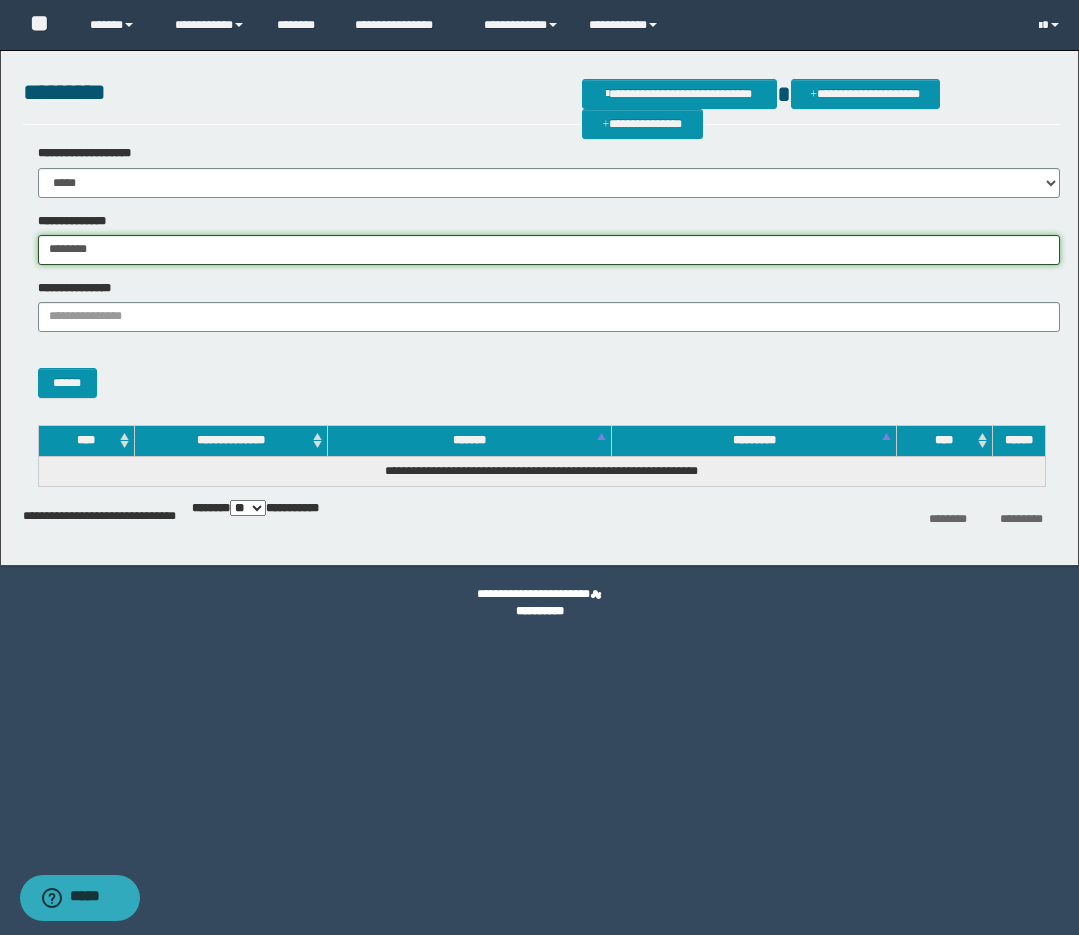 type on "********" 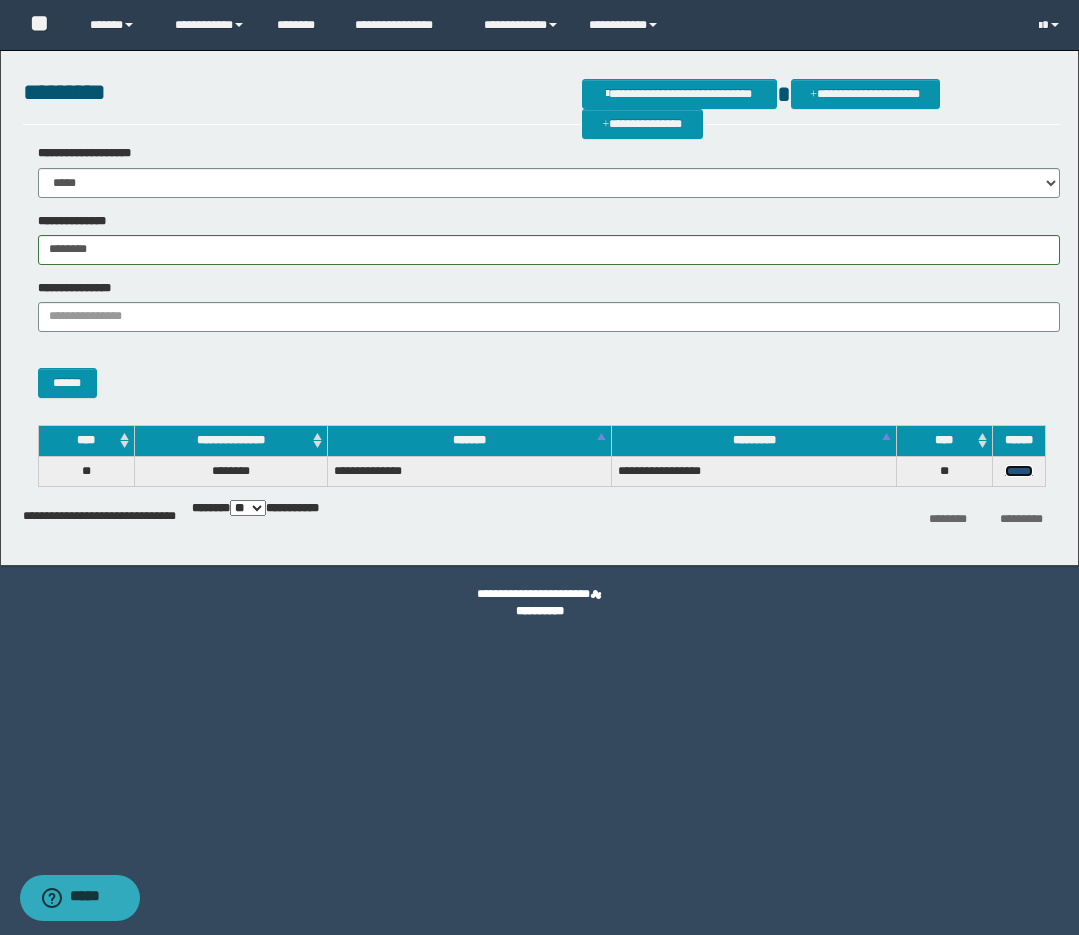 click on "******" at bounding box center [1019, 471] 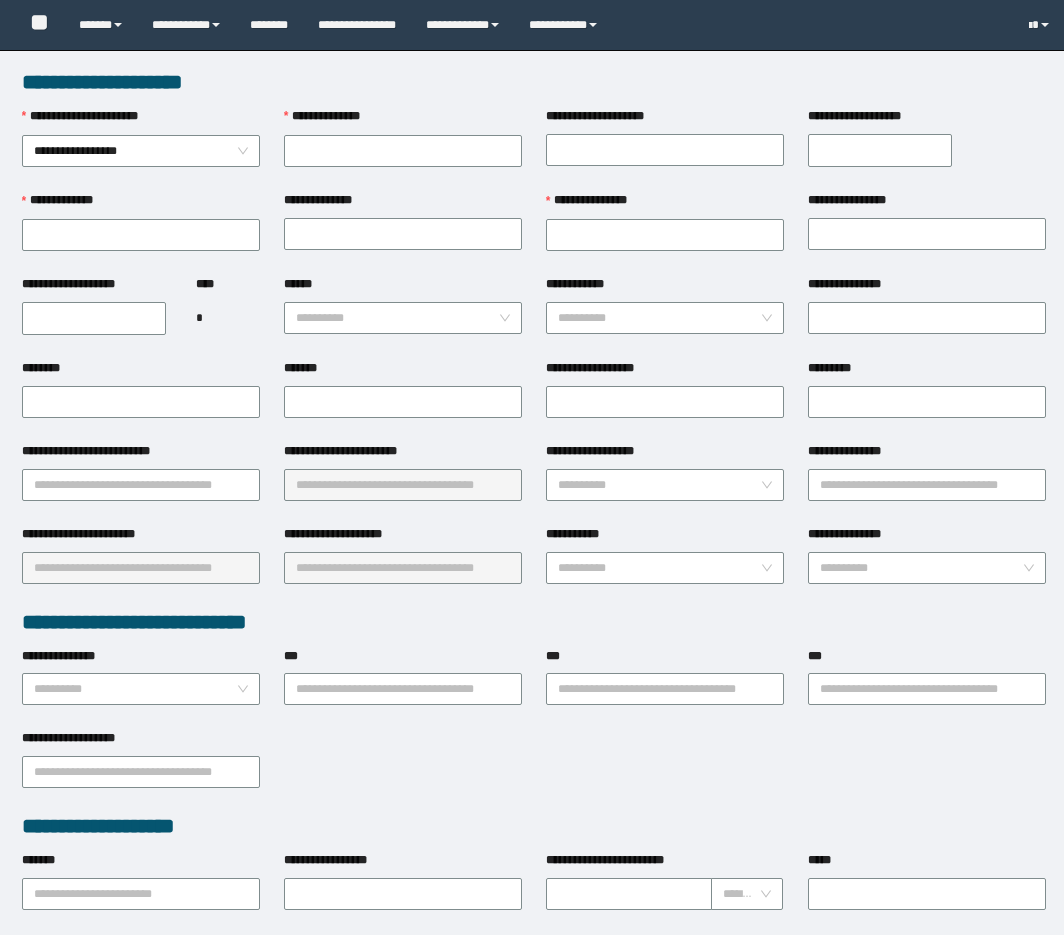 scroll, scrollTop: 0, scrollLeft: 0, axis: both 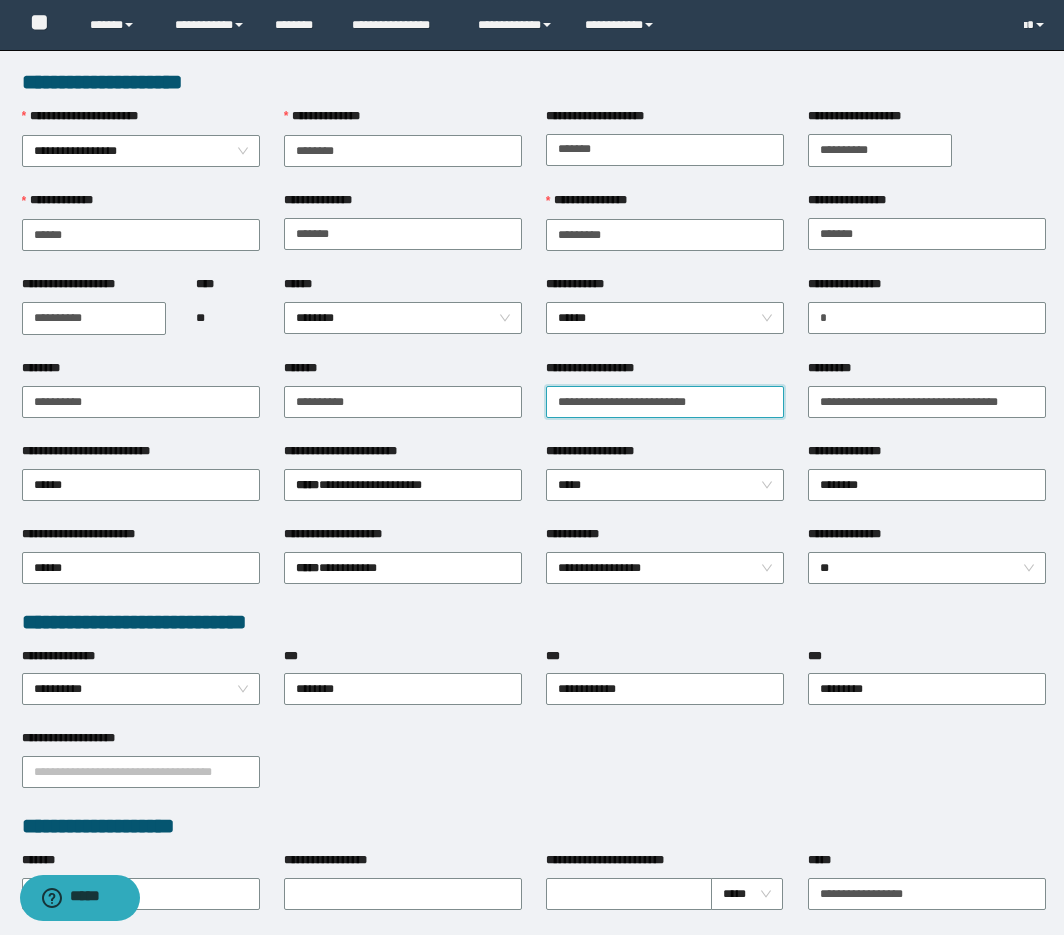 click on "**********" at bounding box center (665, 402) 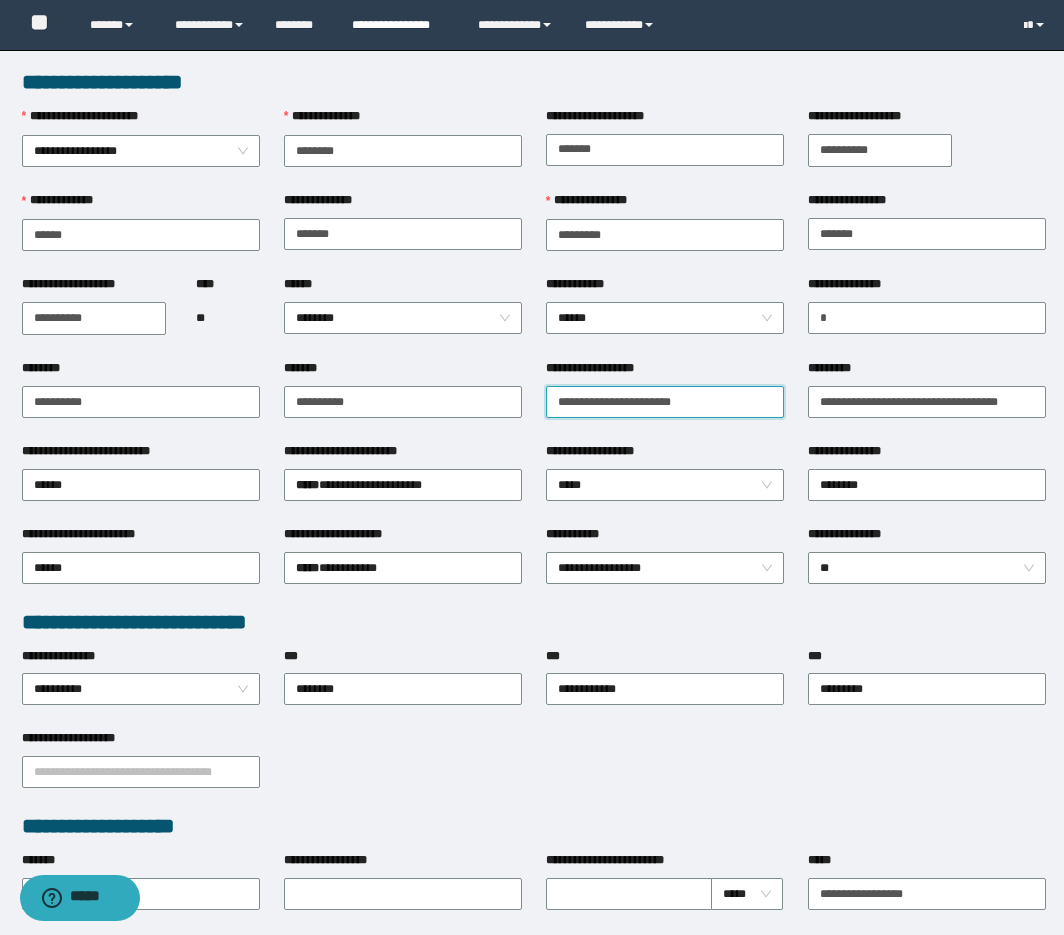 type on "**********" 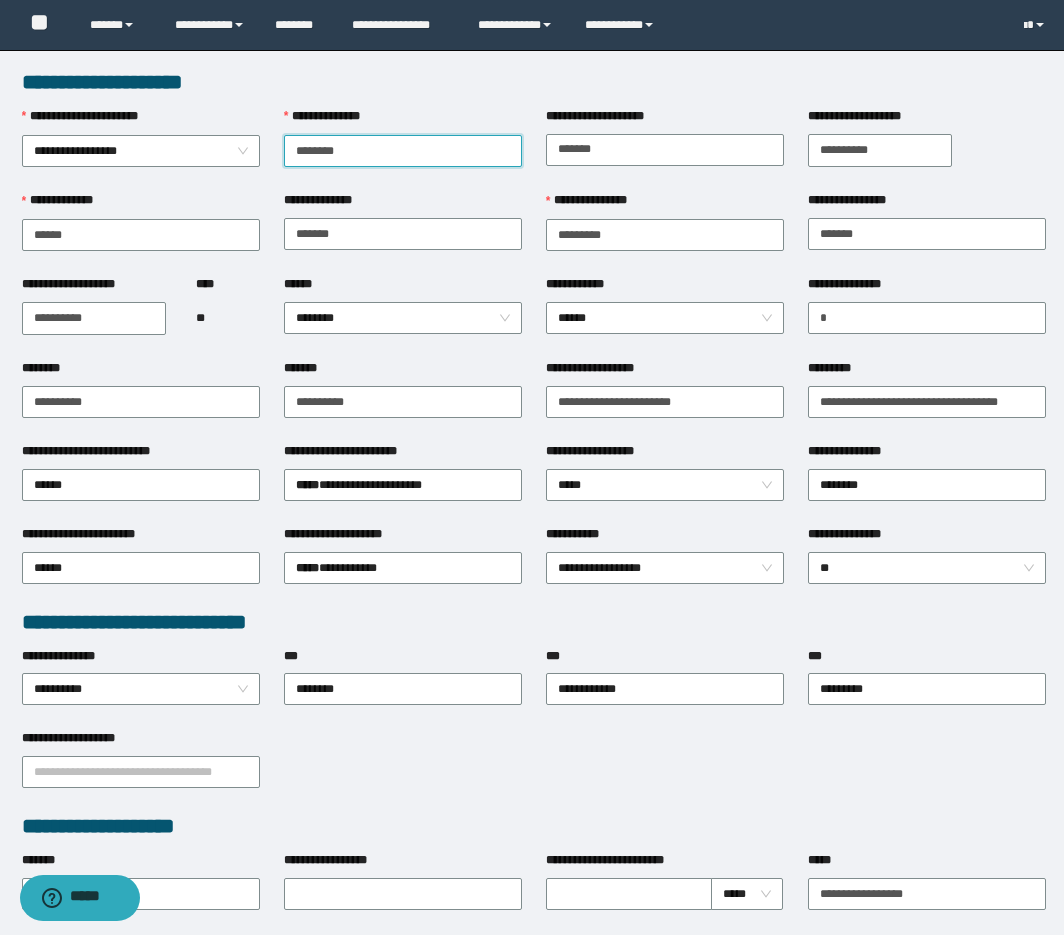 type on "********" 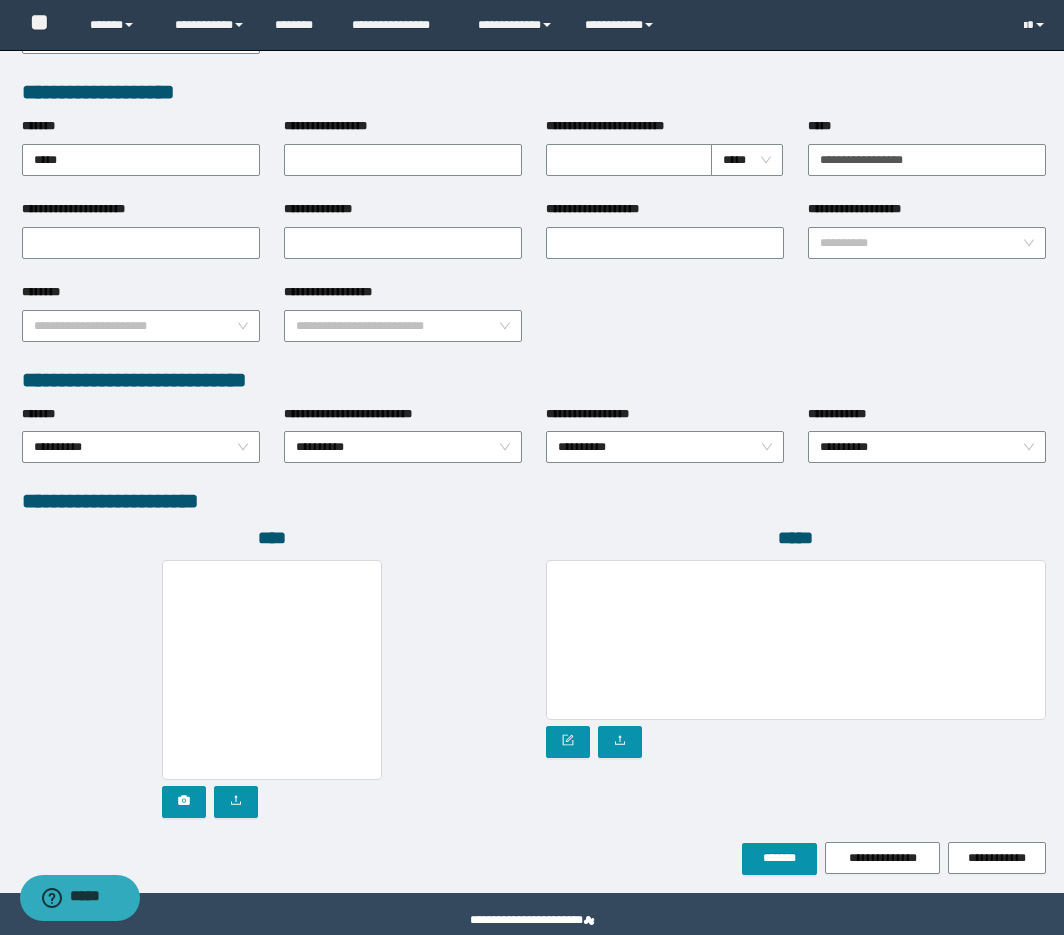 scroll, scrollTop: 768, scrollLeft: 0, axis: vertical 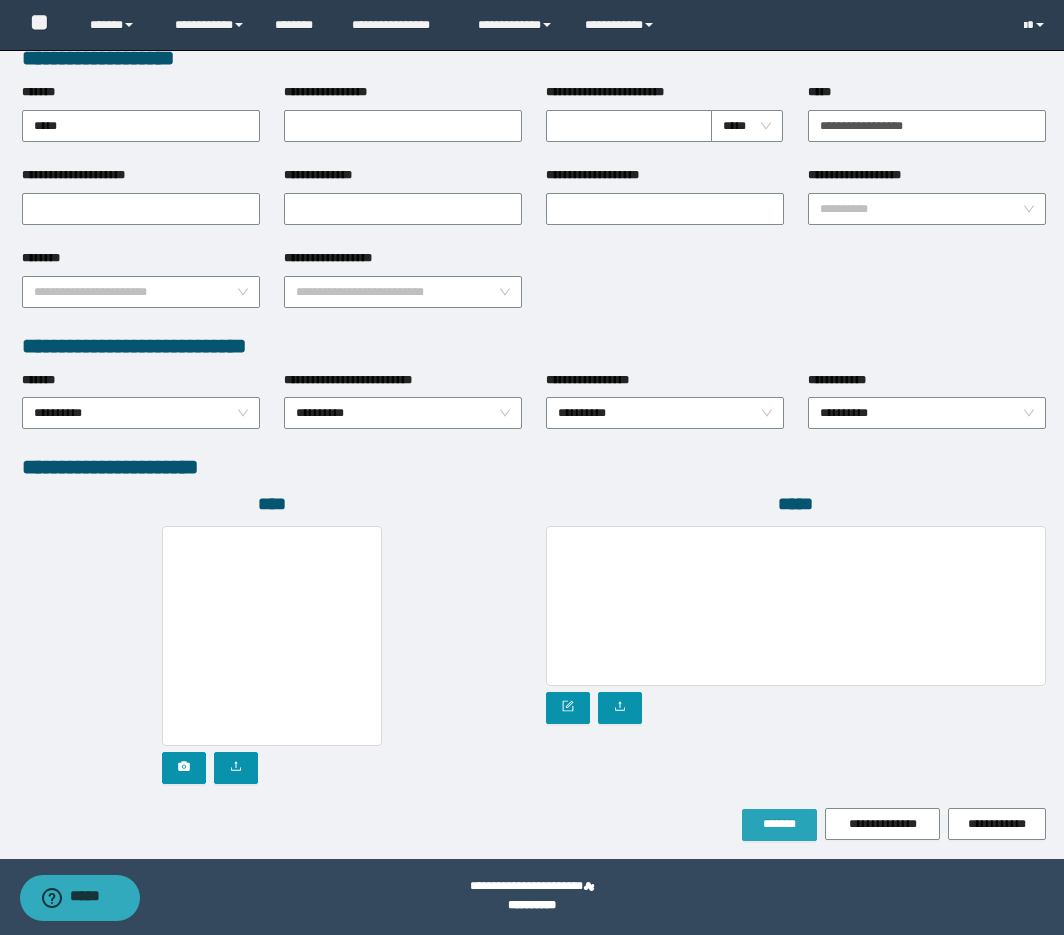 click on "*******" at bounding box center (779, 824) 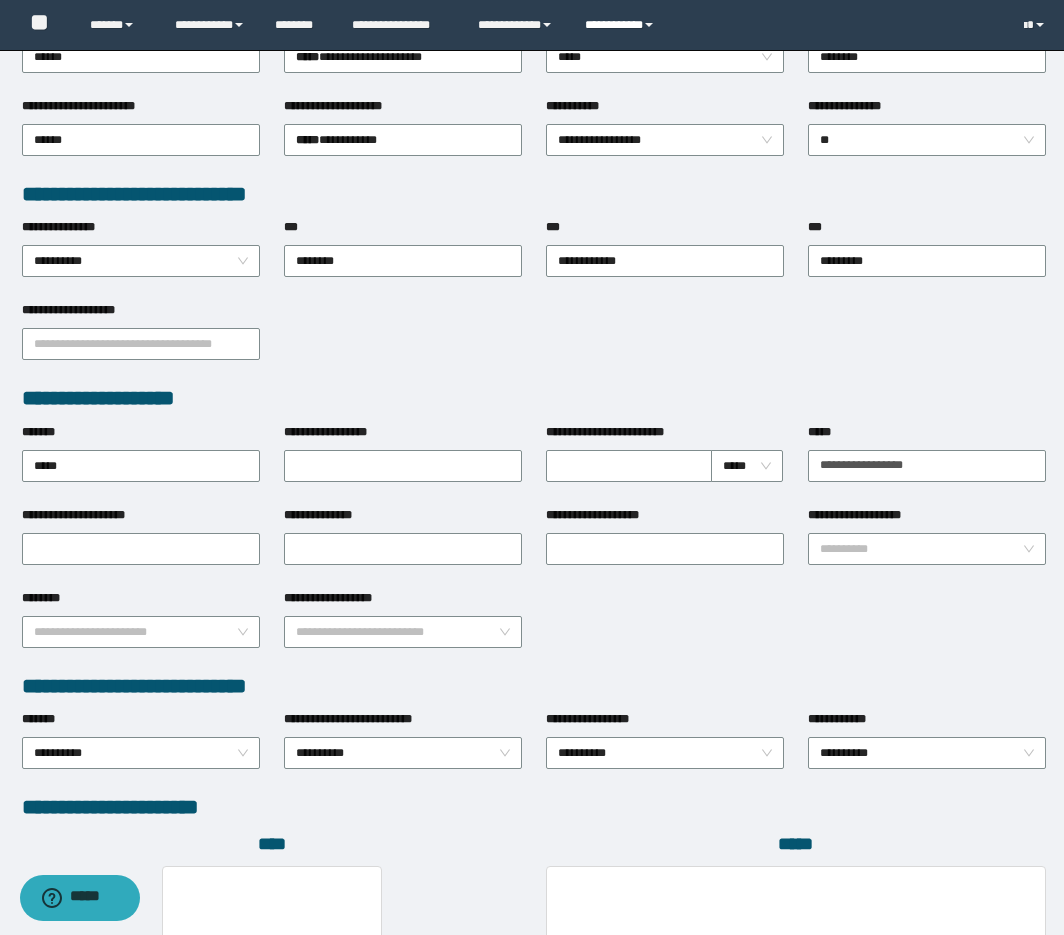 scroll, scrollTop: 221, scrollLeft: 0, axis: vertical 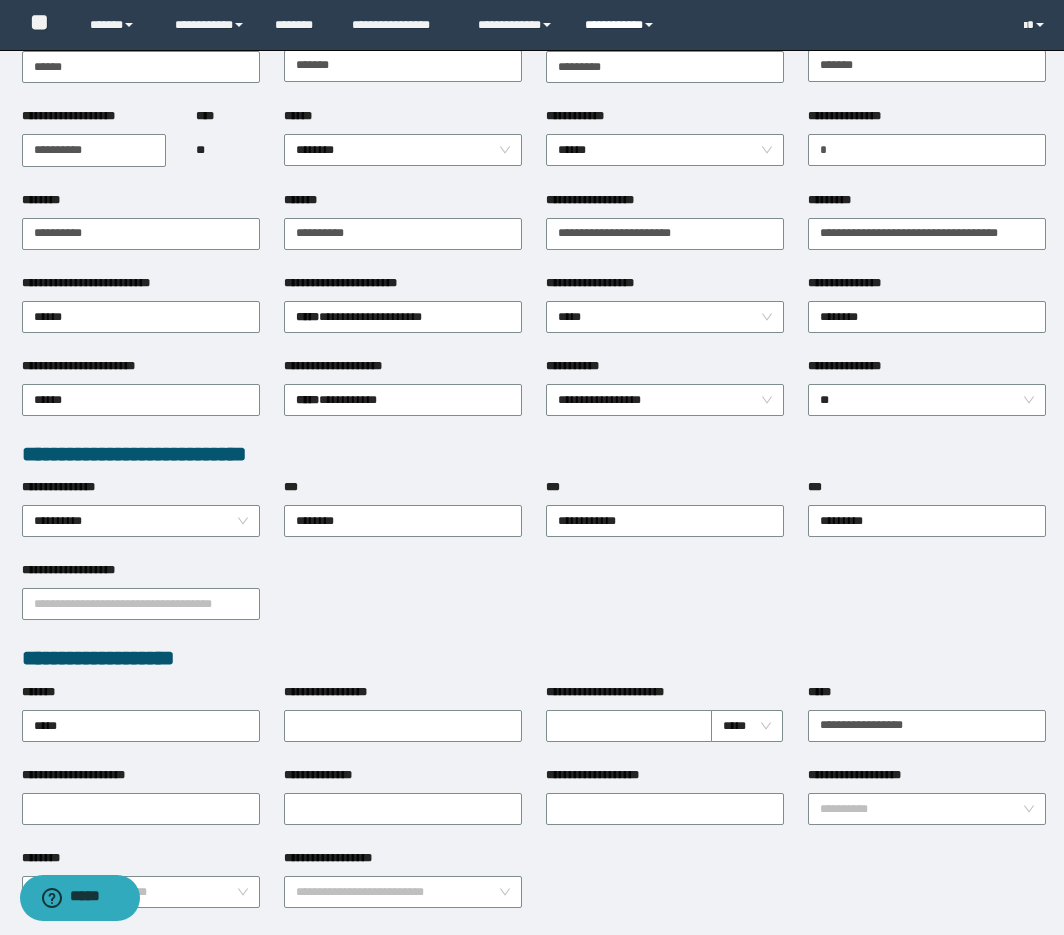 click on "**********" at bounding box center (622, 25) 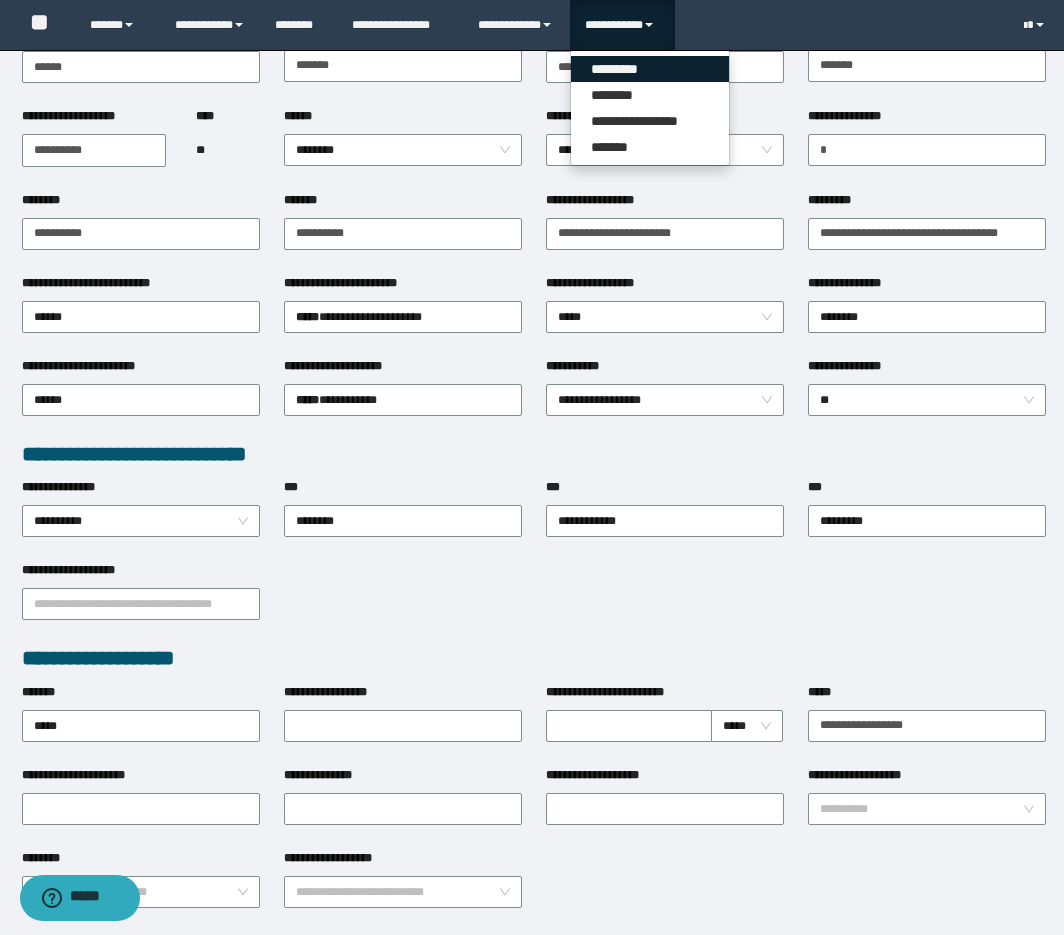 click on "*********" at bounding box center [650, 69] 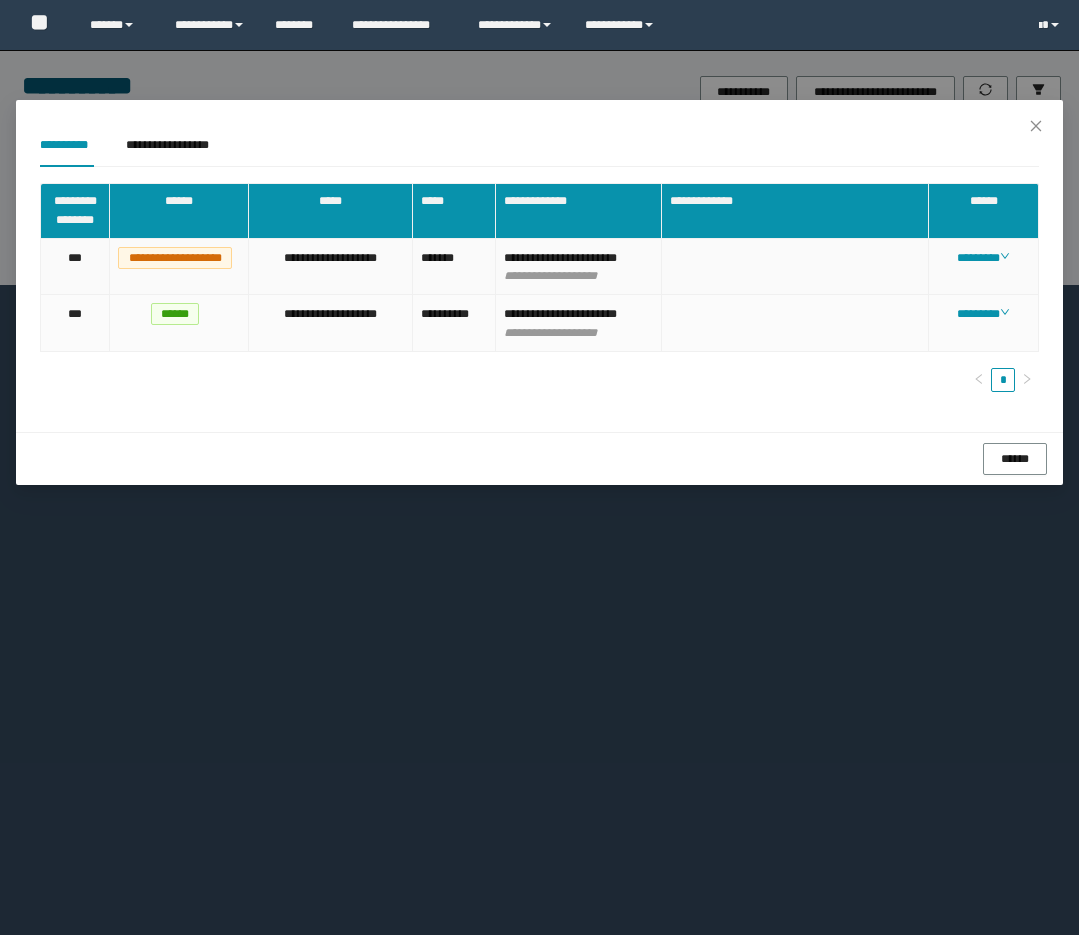 scroll, scrollTop: 0, scrollLeft: 0, axis: both 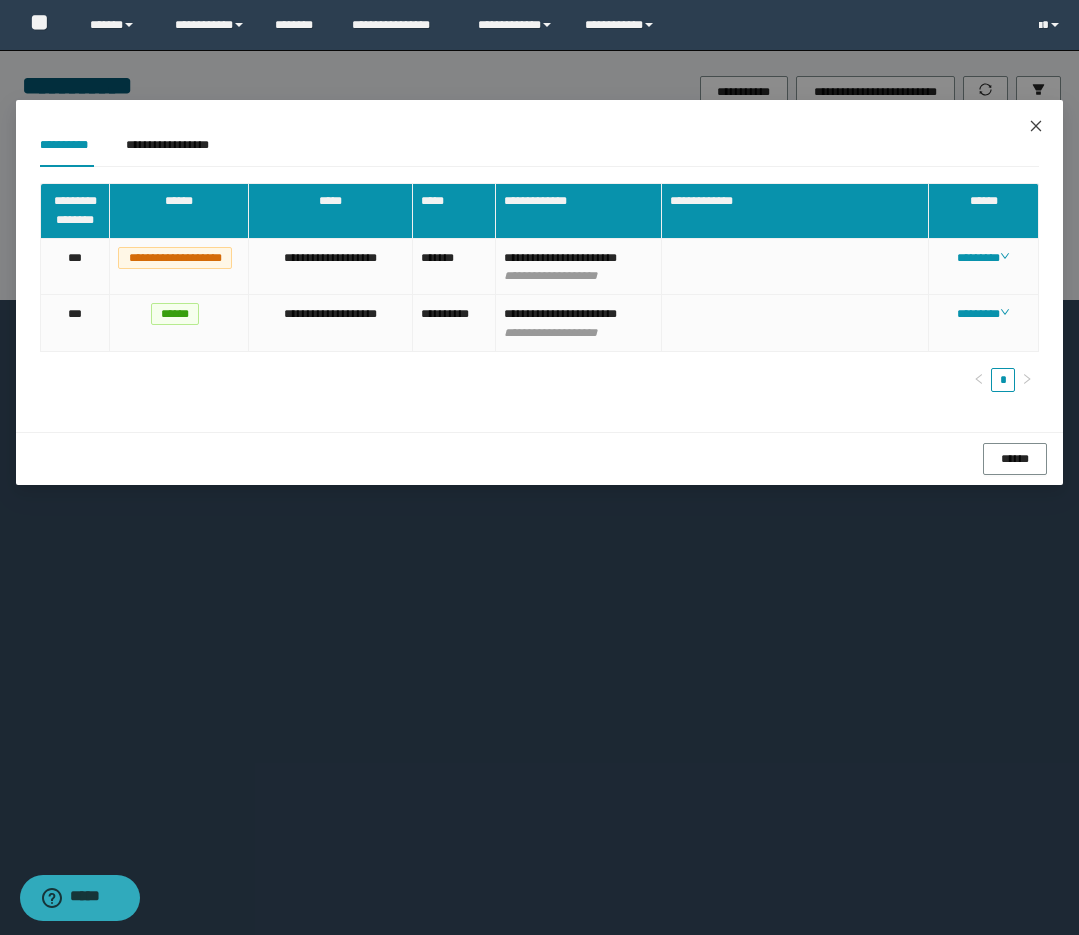 click 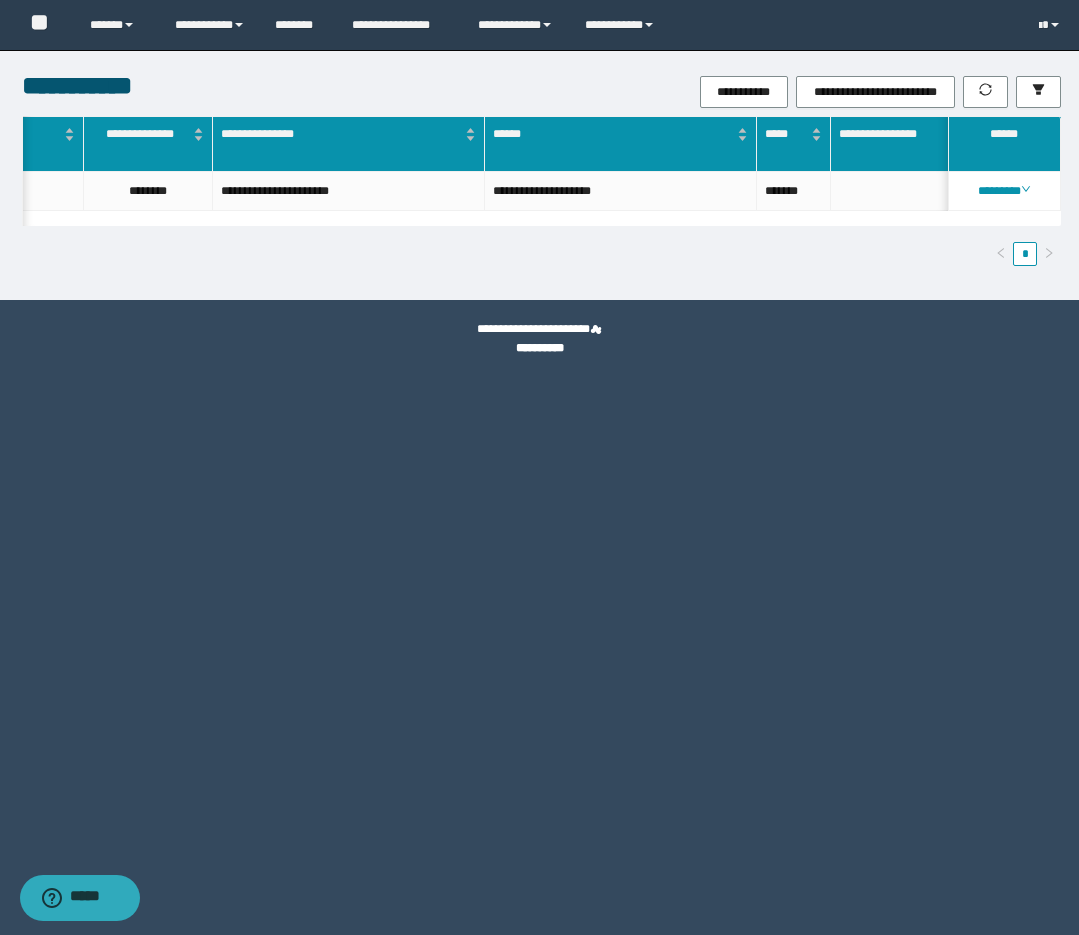 click on "**********" at bounding box center [714, 92] 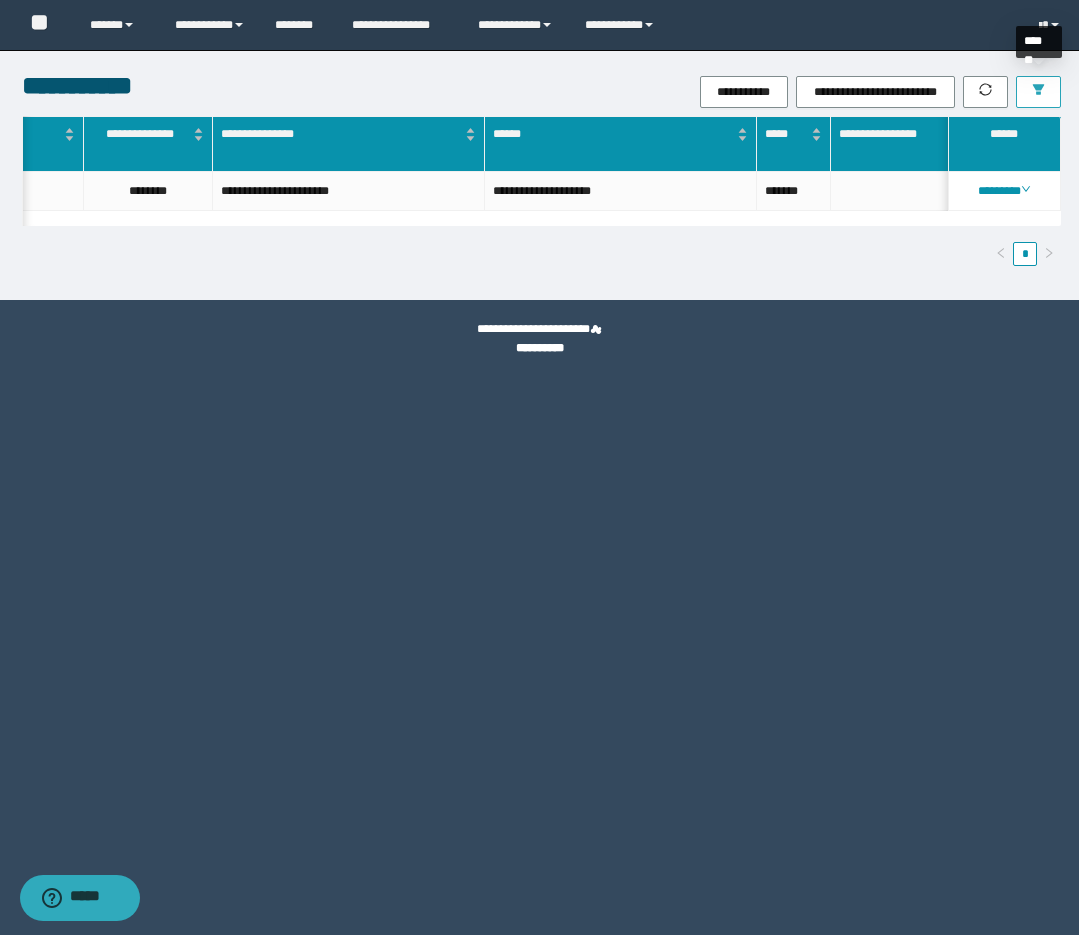 click at bounding box center (1038, 92) 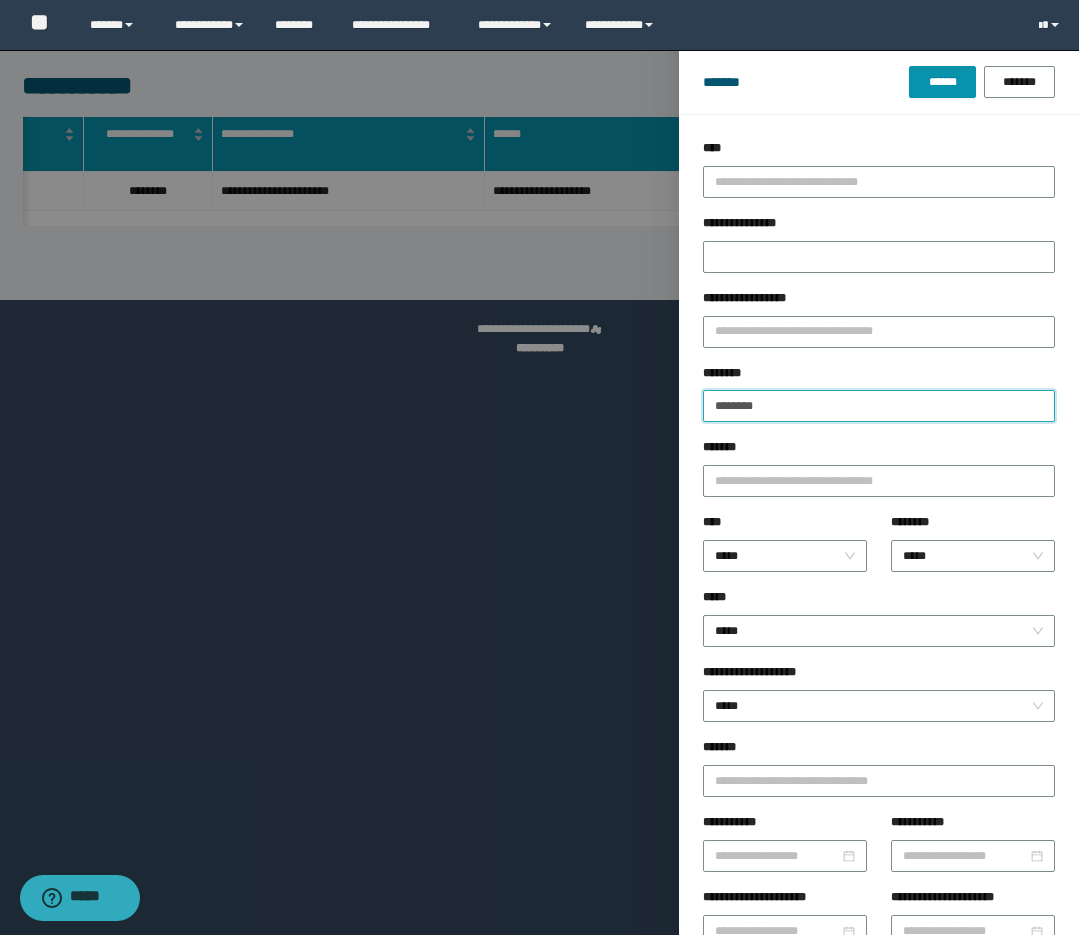 click on "********" at bounding box center (879, 406) 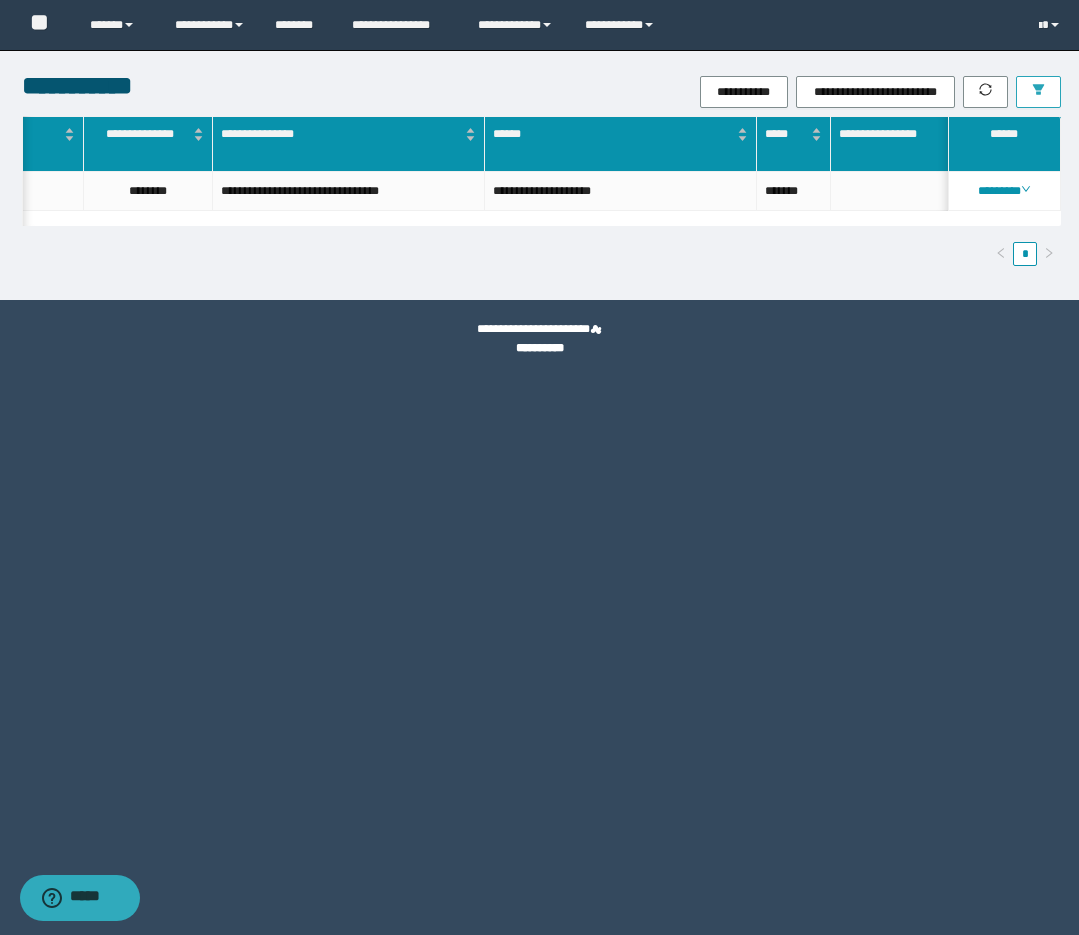 scroll, scrollTop: 0, scrollLeft: 1012, axis: horizontal 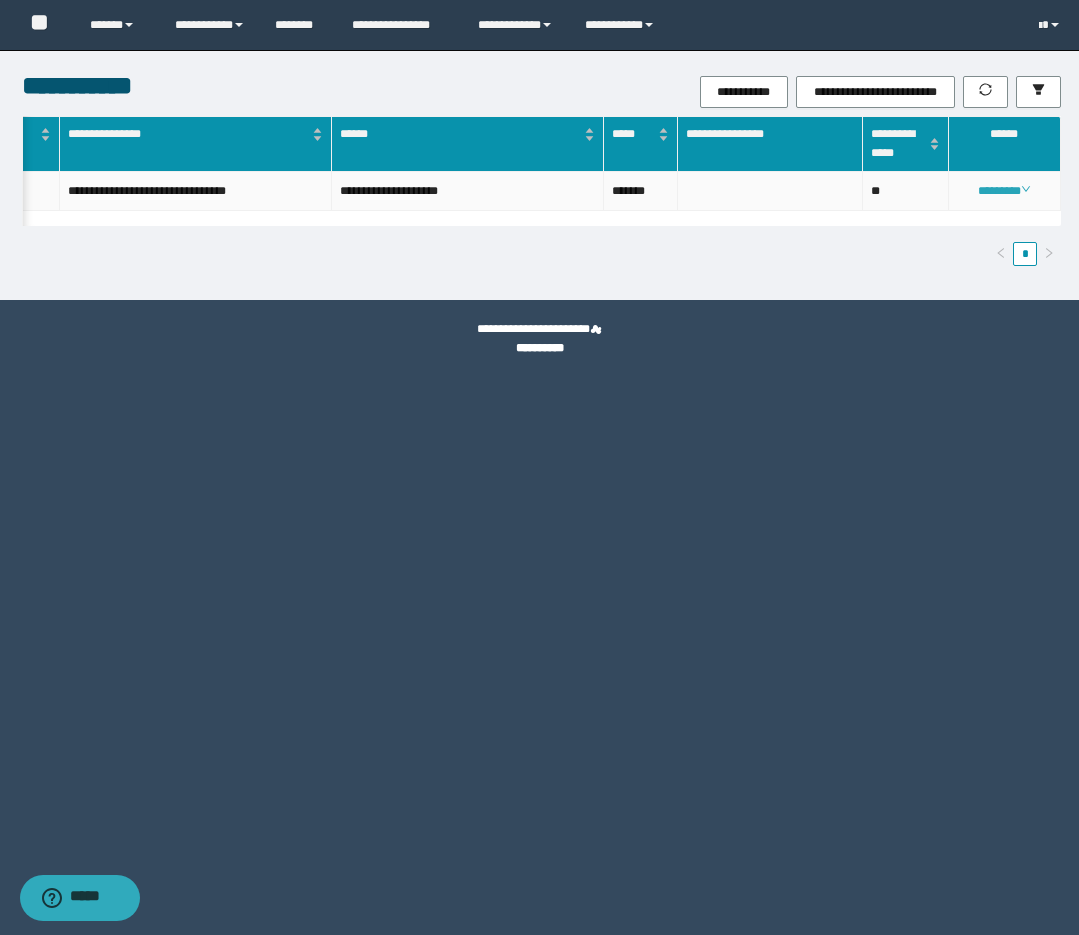 click on "********" at bounding box center [1004, 191] 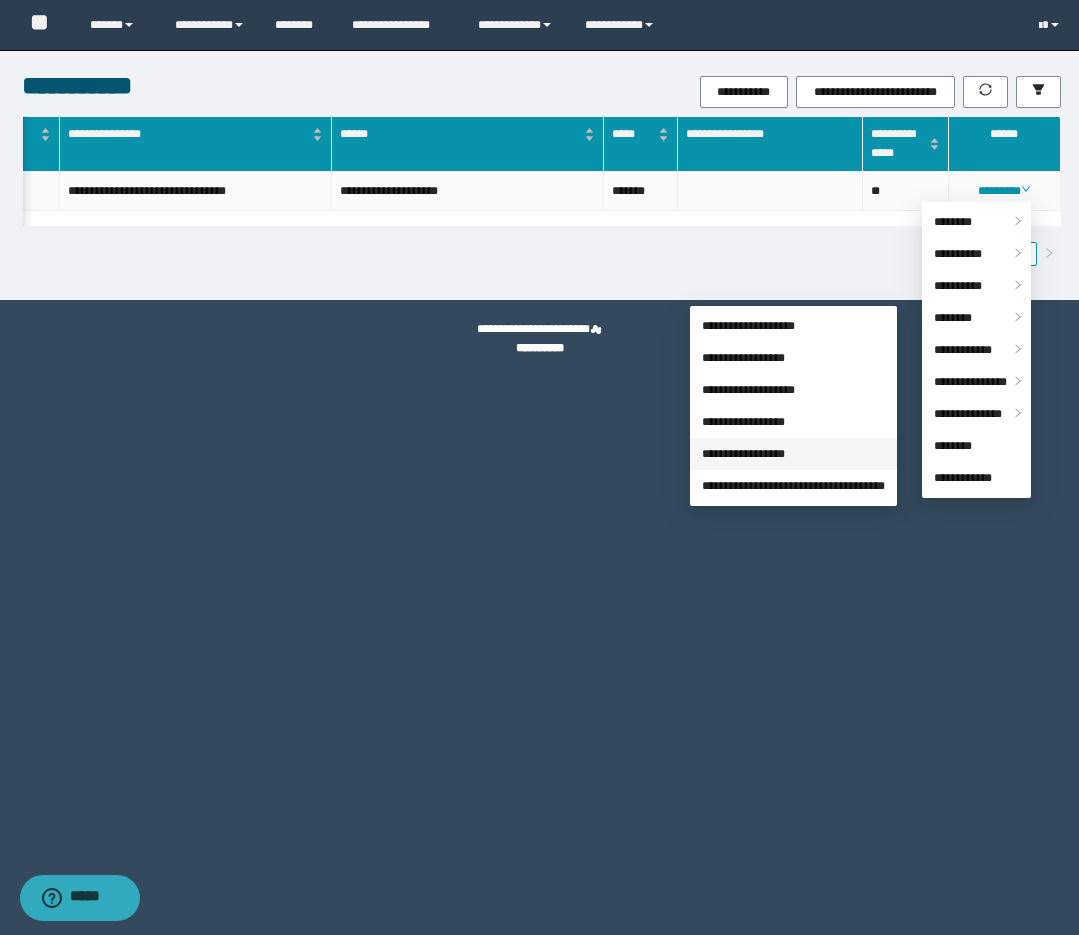 click on "**********" at bounding box center (743, 454) 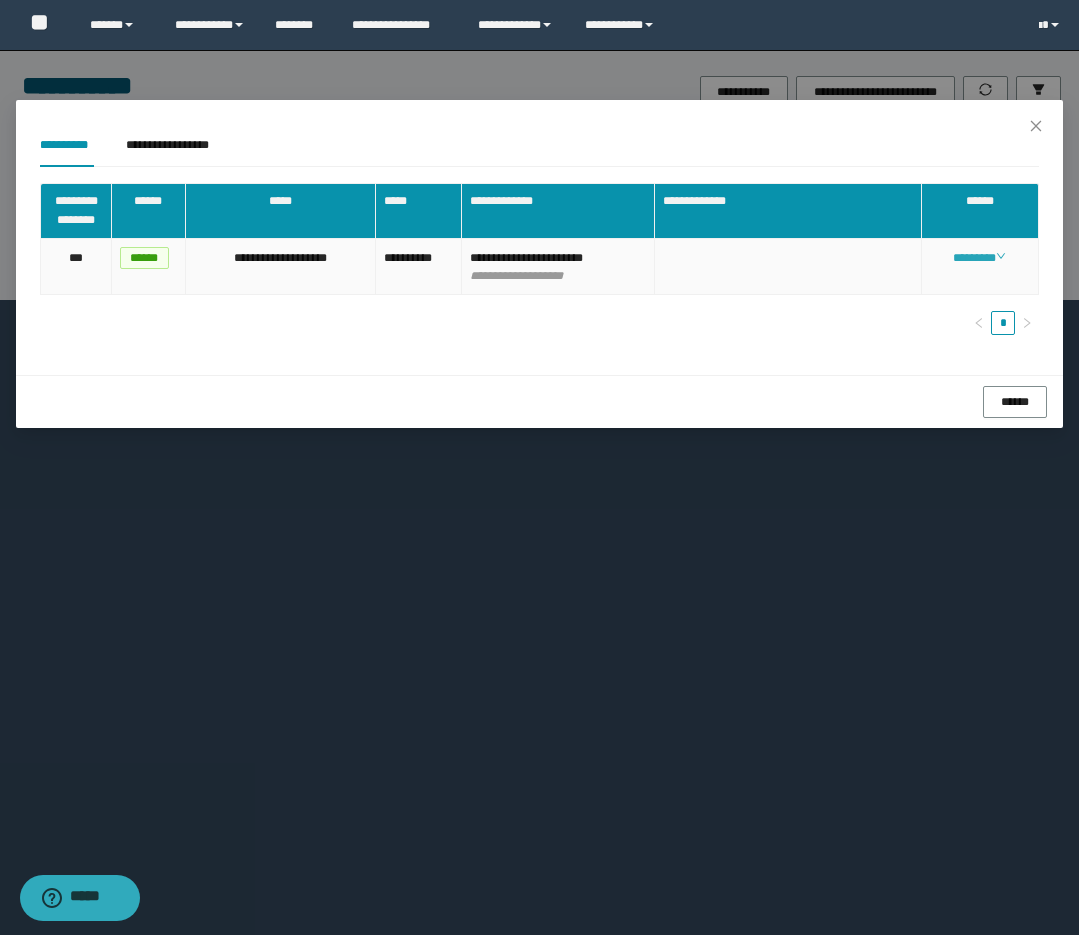 click on "********" at bounding box center (979, 258) 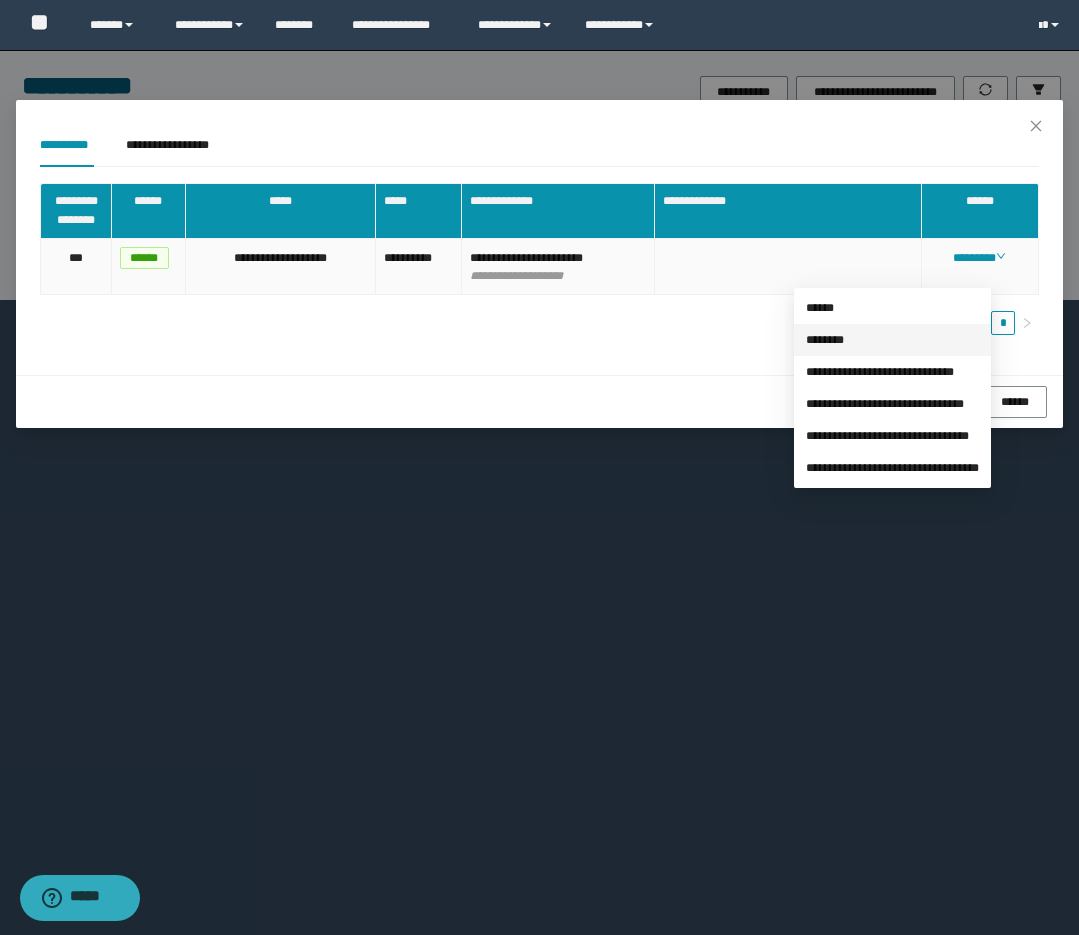 click on "********" at bounding box center (825, 340) 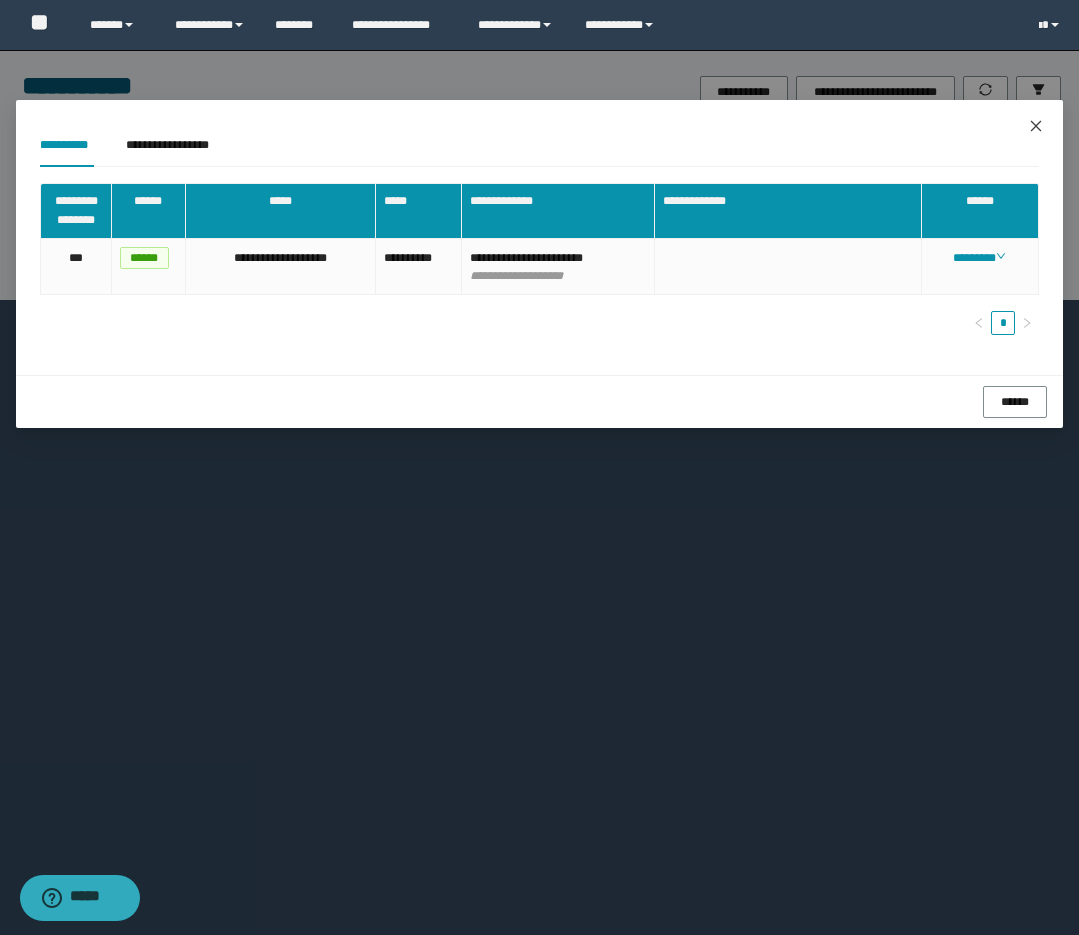 click at bounding box center (1036, 127) 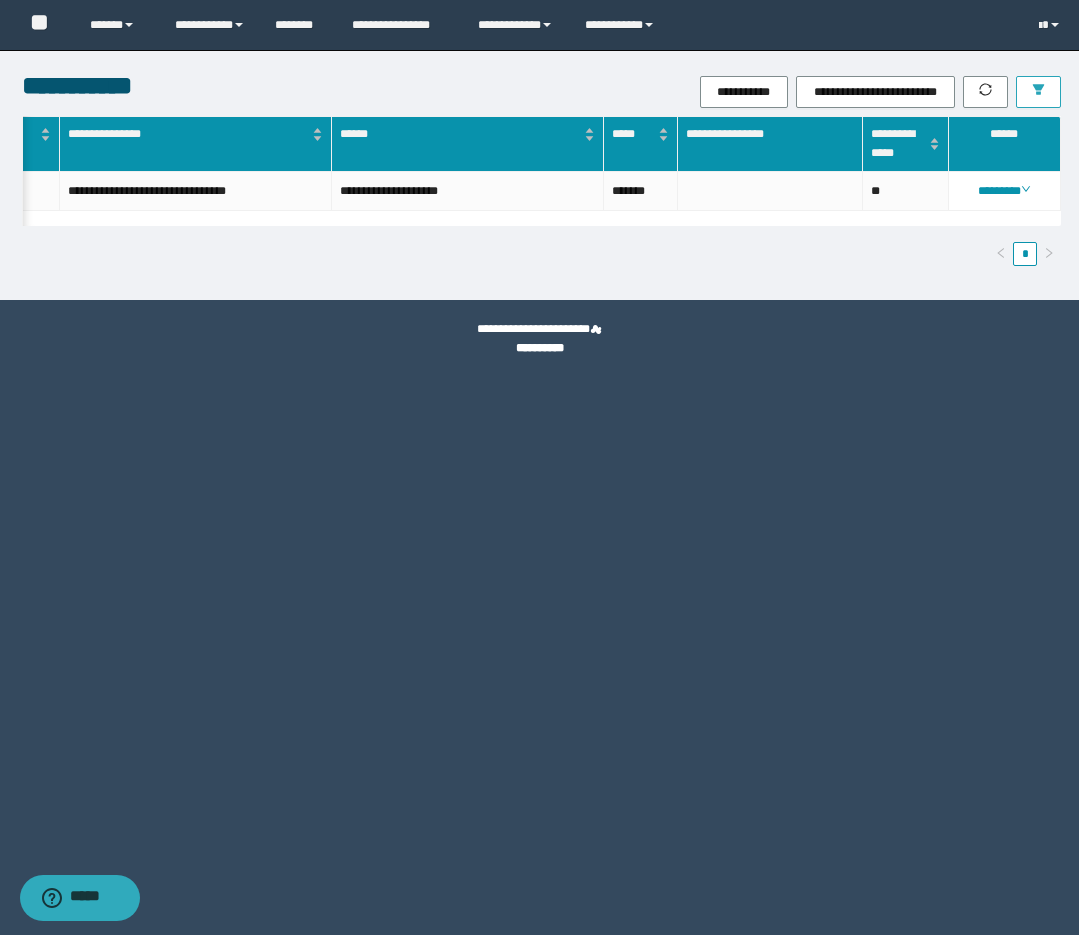 click at bounding box center [1038, 92] 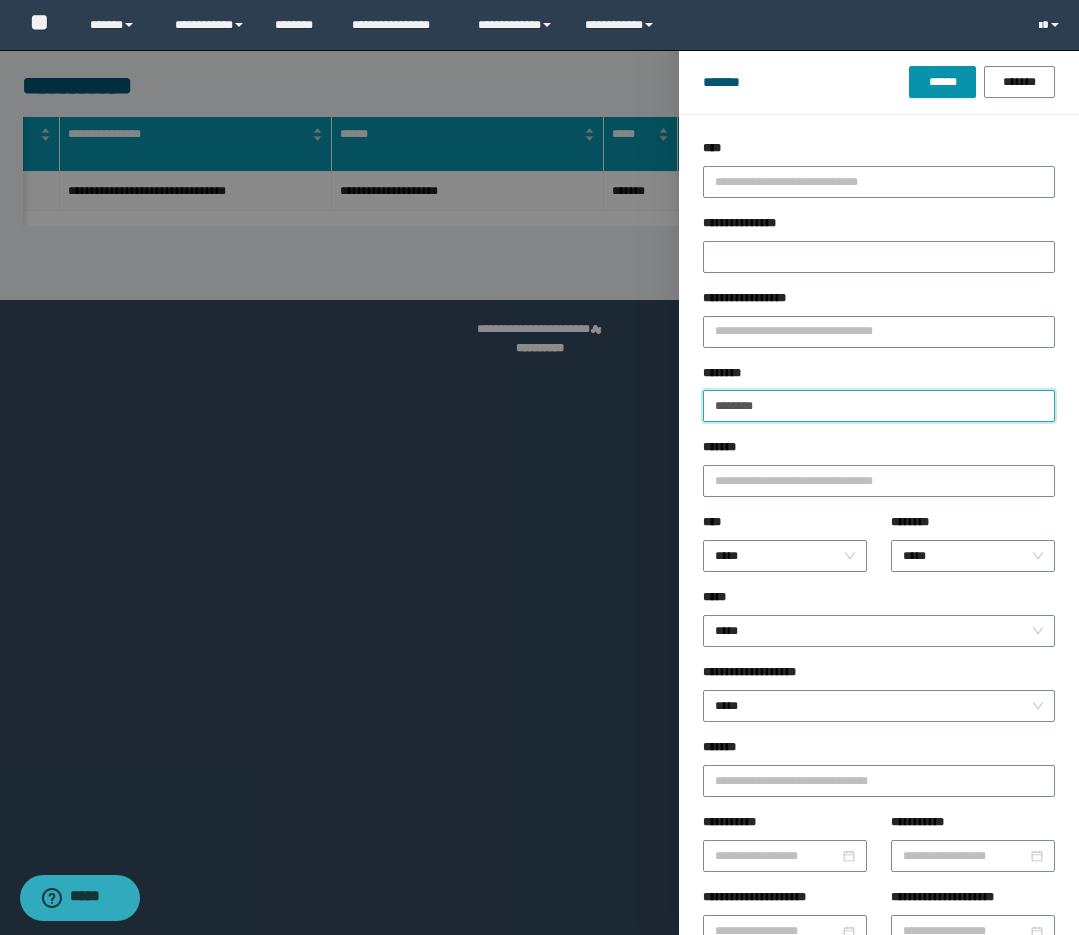 drag, startPoint x: 813, startPoint y: 411, endPoint x: 753, endPoint y: 356, distance: 81.394104 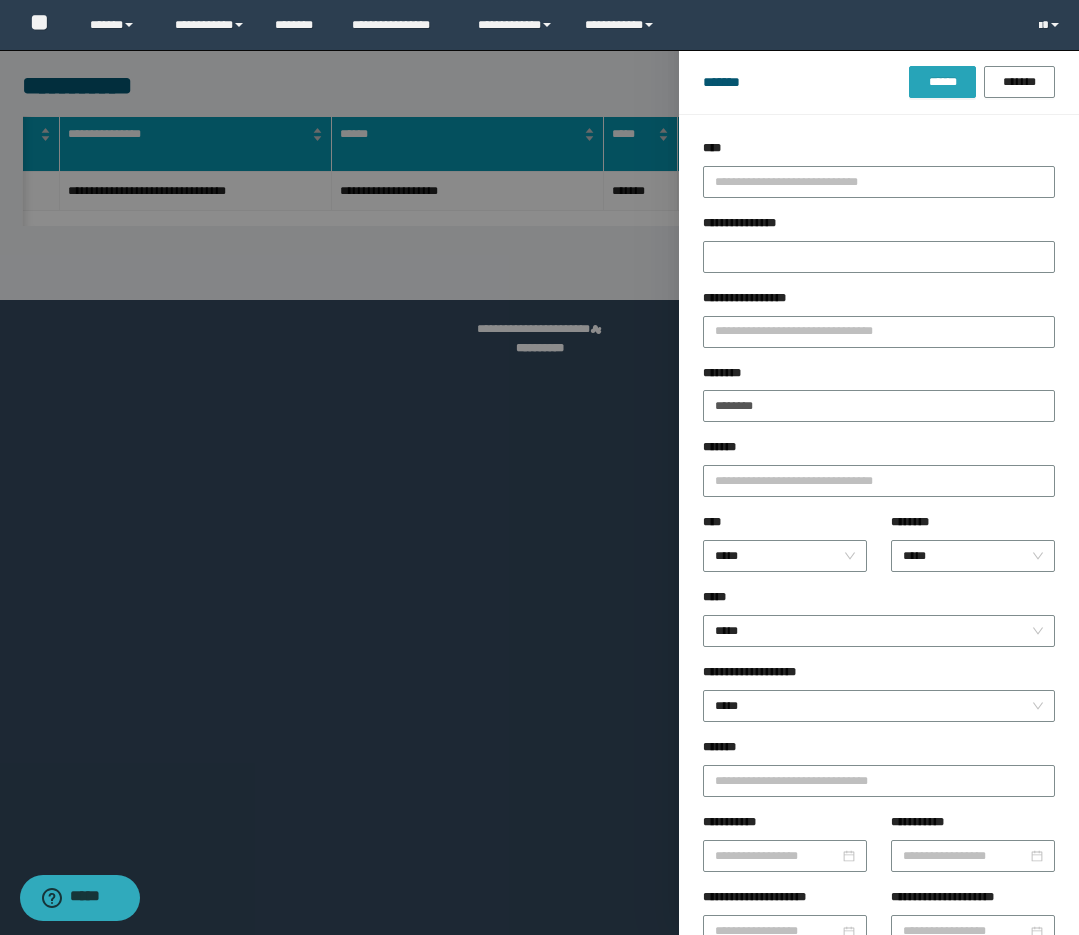 click on "******" at bounding box center (942, 82) 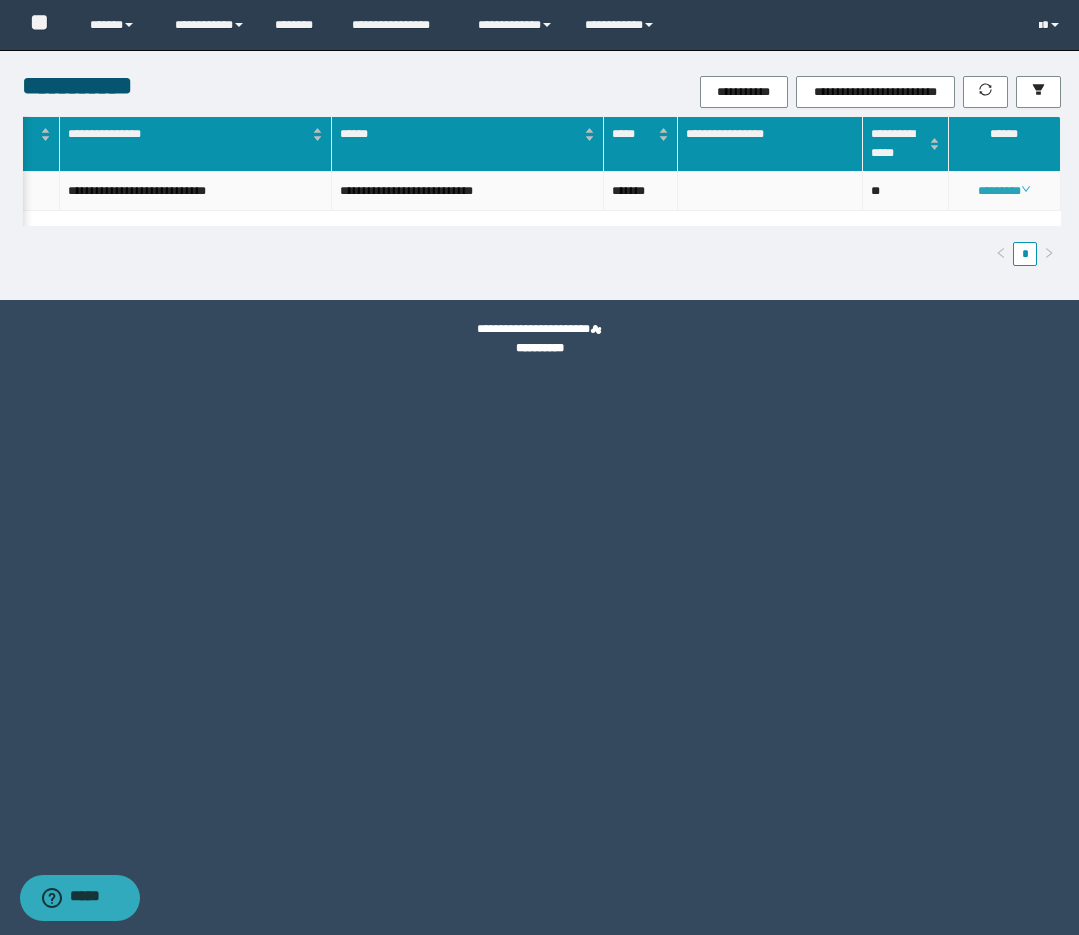 click on "********" at bounding box center [1004, 191] 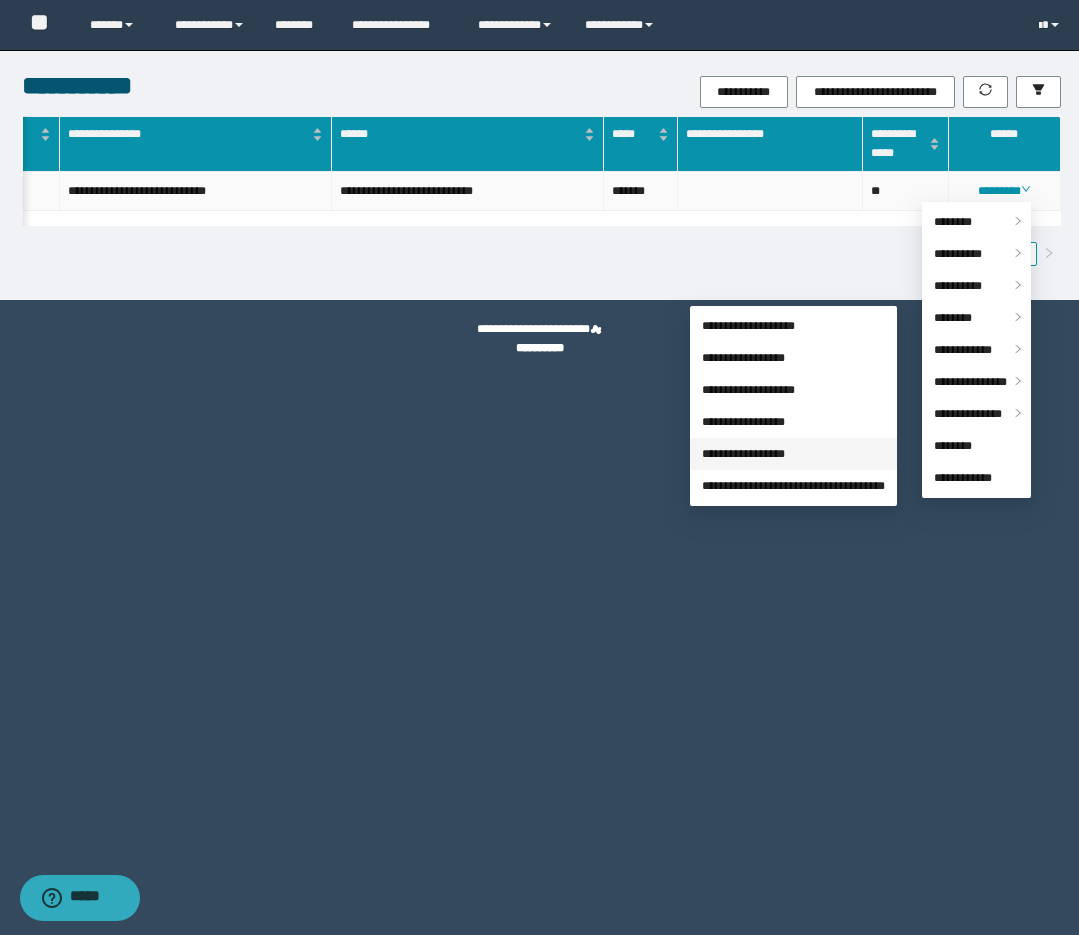 click on "**********" at bounding box center (743, 454) 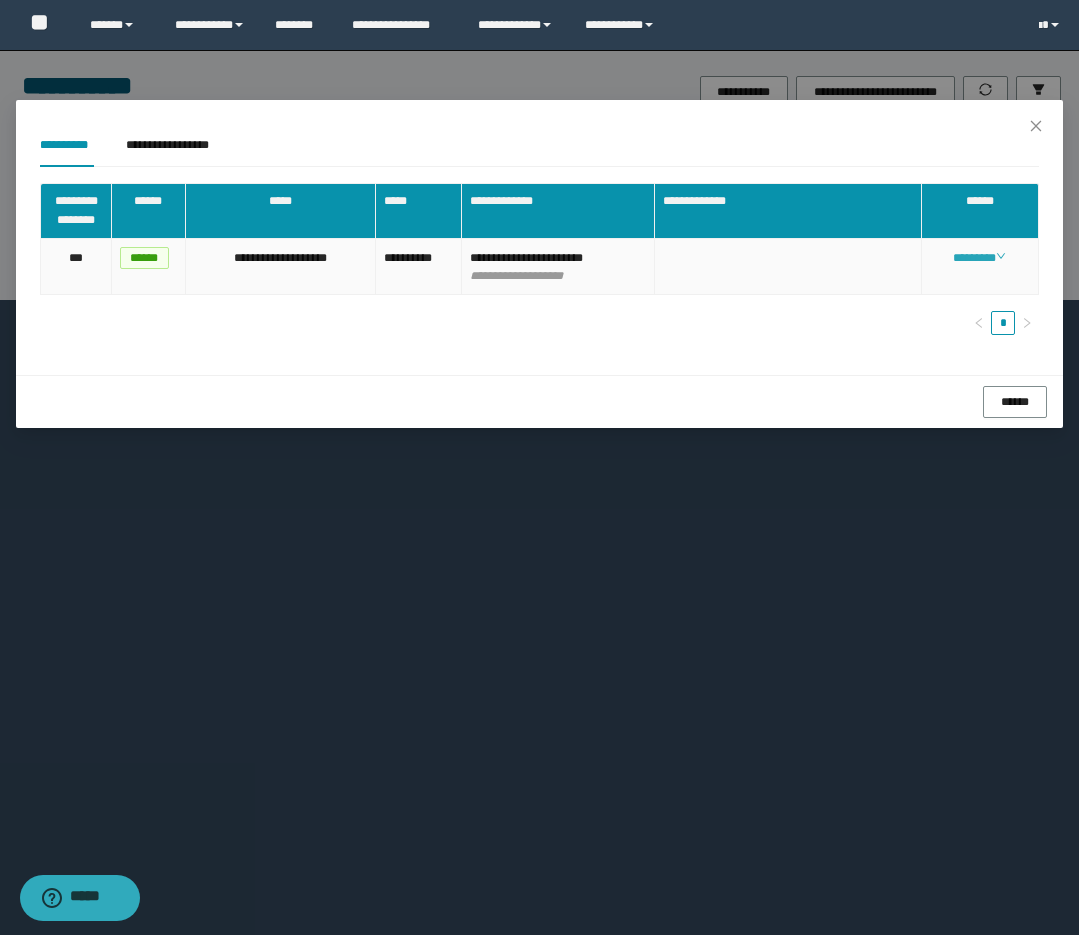 click on "********" at bounding box center (979, 258) 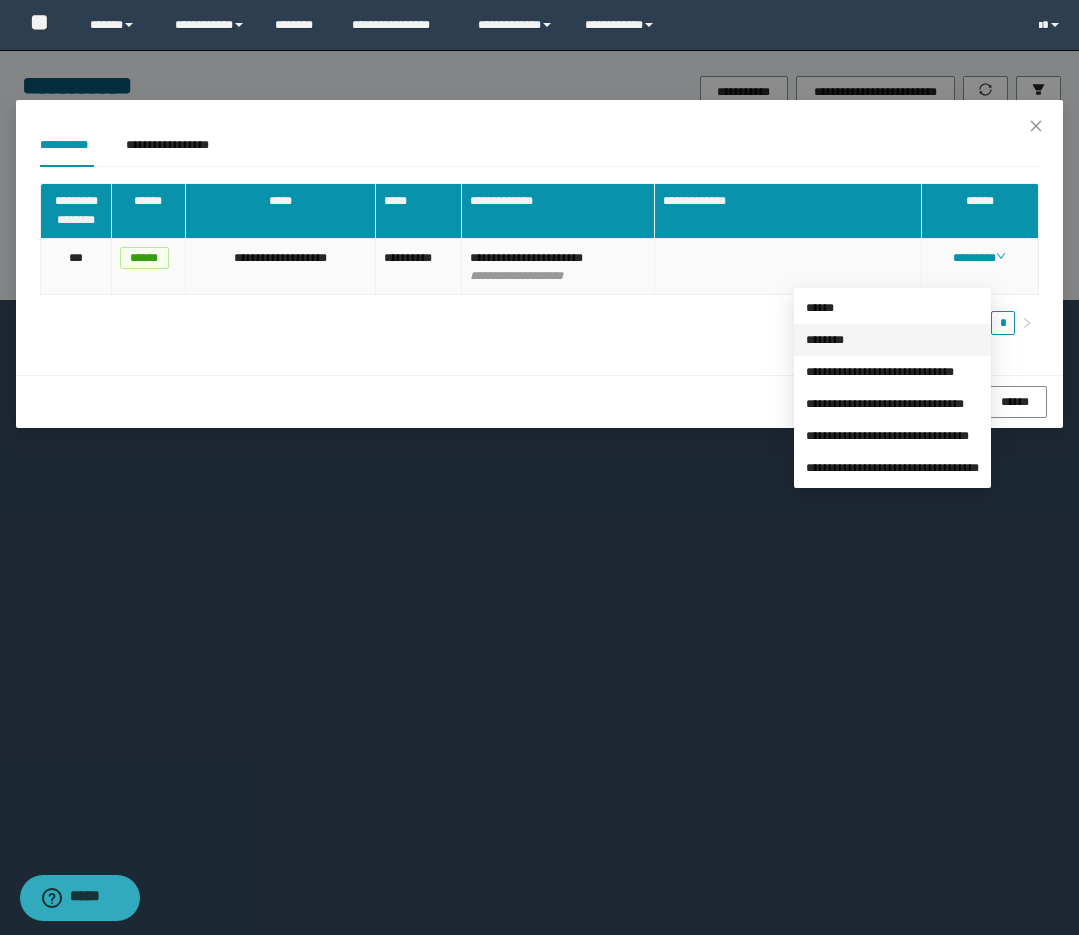 click on "********" at bounding box center (825, 340) 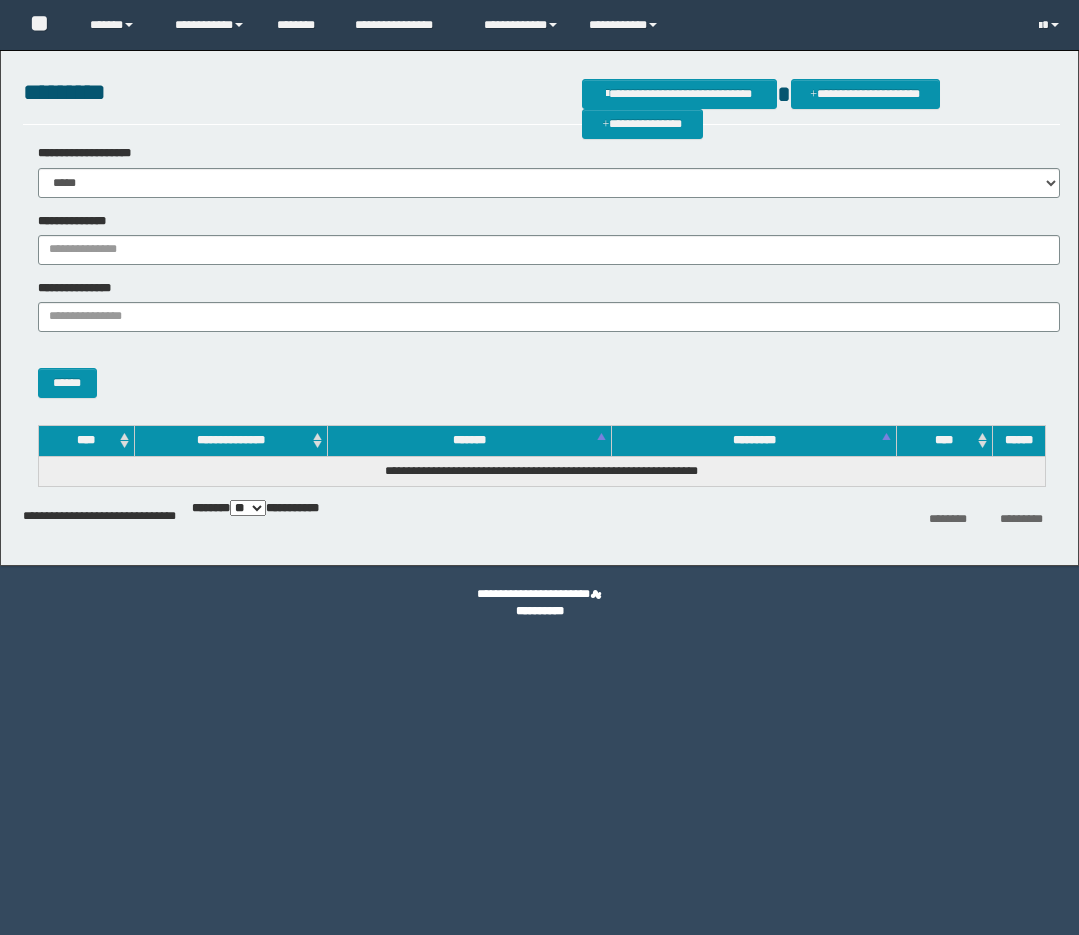 scroll, scrollTop: 0, scrollLeft: 0, axis: both 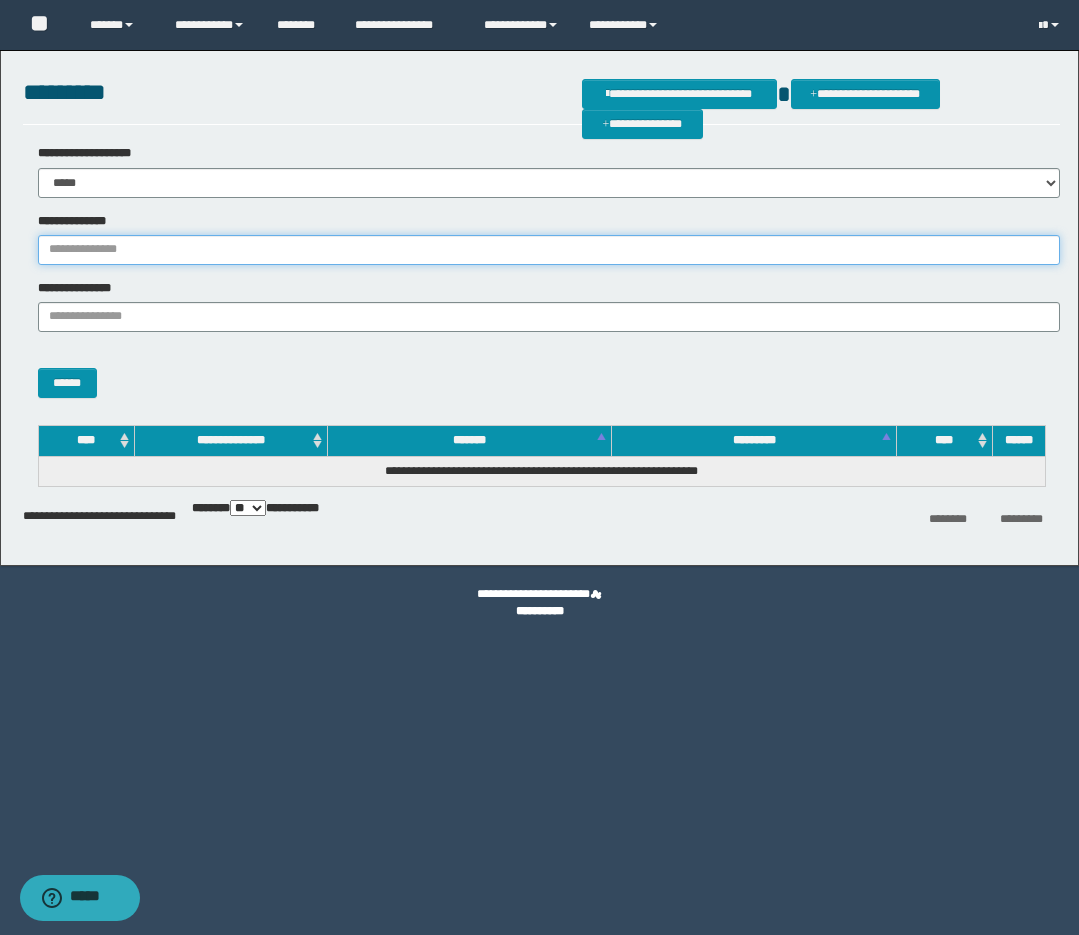 drag, startPoint x: 304, startPoint y: 248, endPoint x: 261, endPoint y: 239, distance: 43.931767 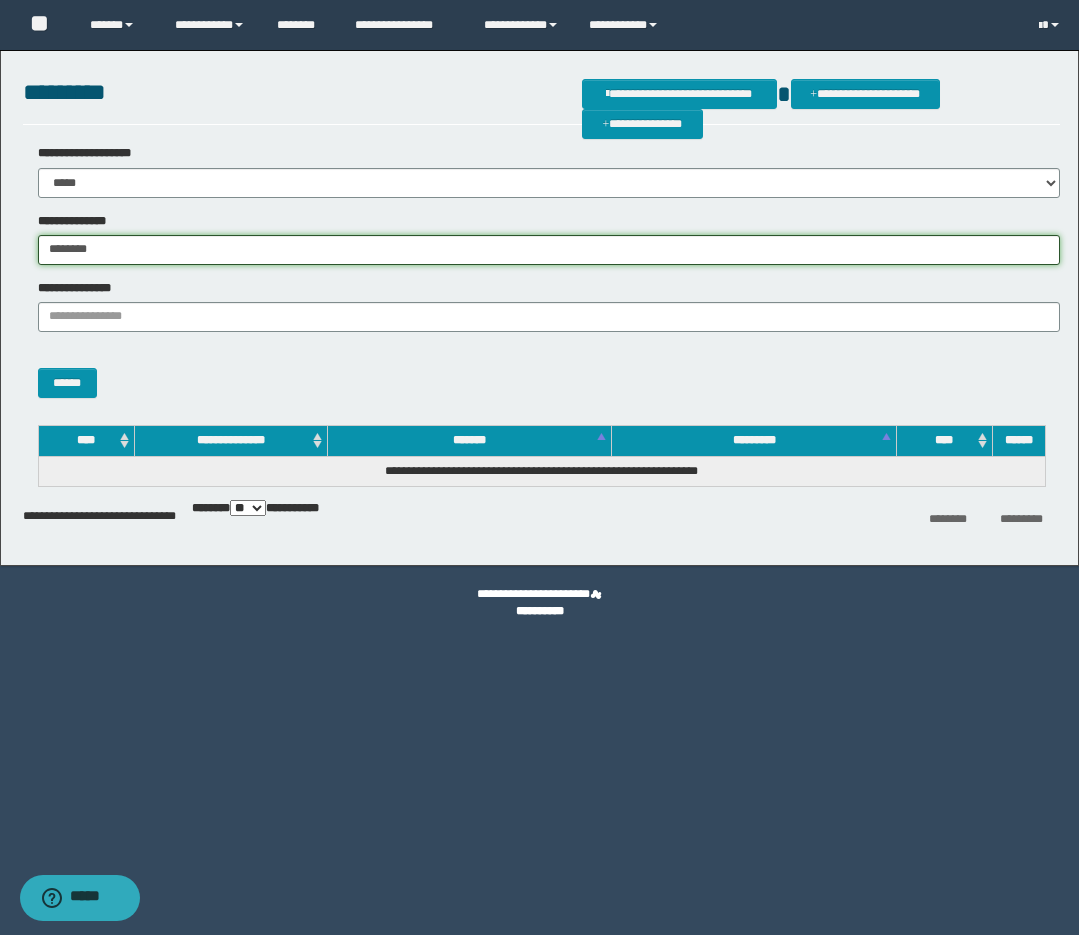 type on "********" 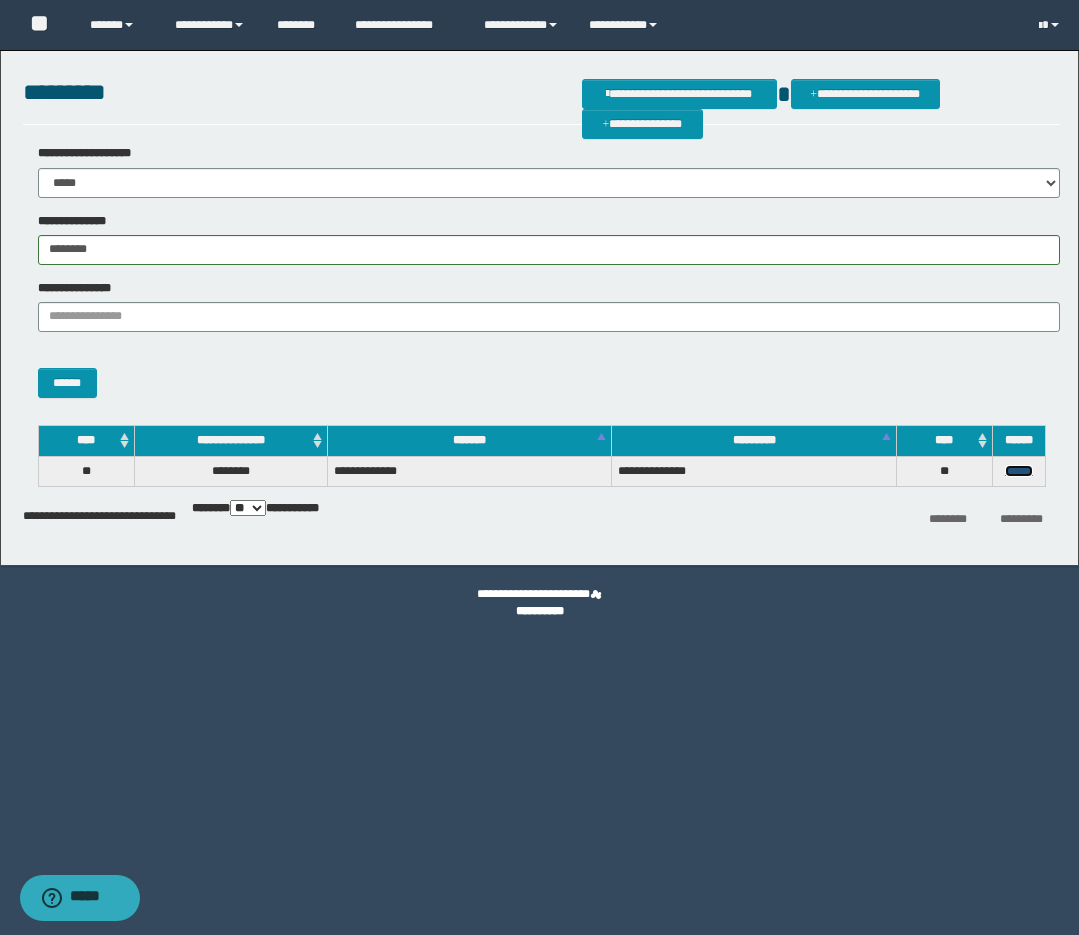 click on "******" at bounding box center (1019, 471) 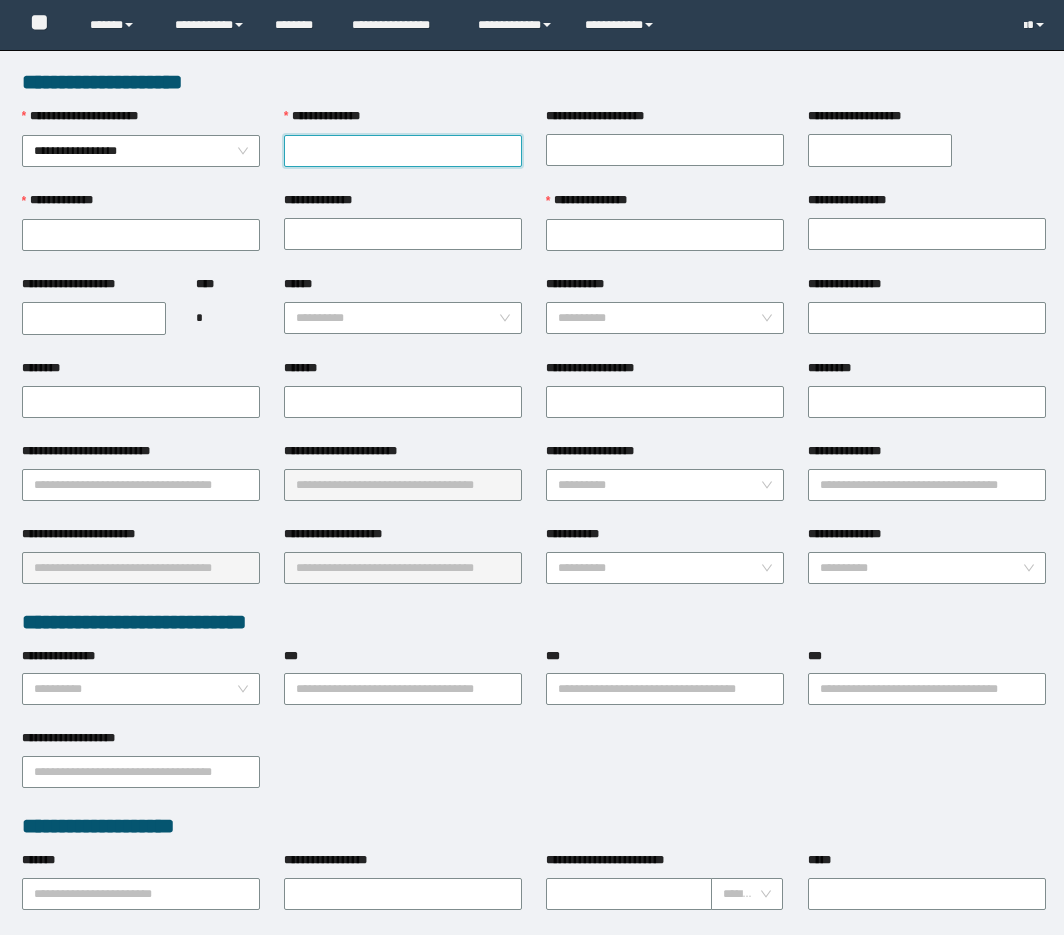 scroll, scrollTop: 0, scrollLeft: 0, axis: both 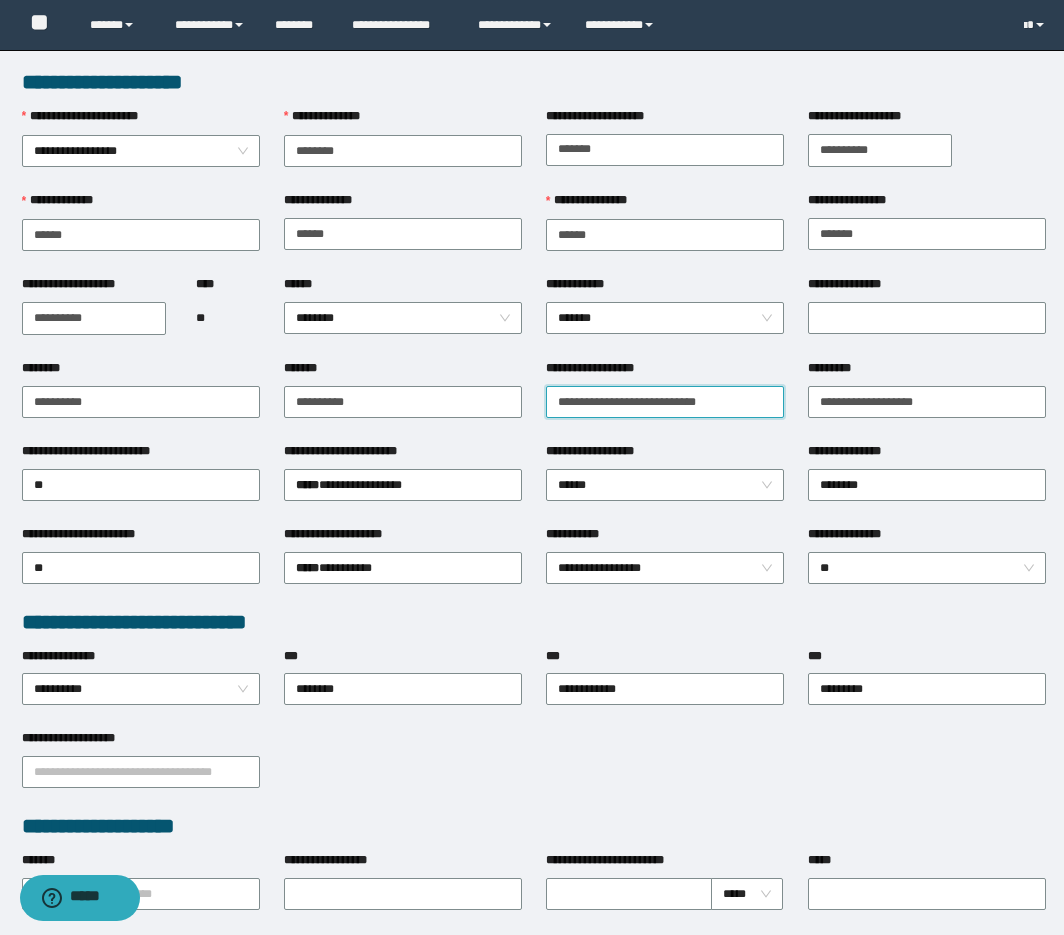 drag, startPoint x: 760, startPoint y: 401, endPoint x: 268, endPoint y: 400, distance: 492.001 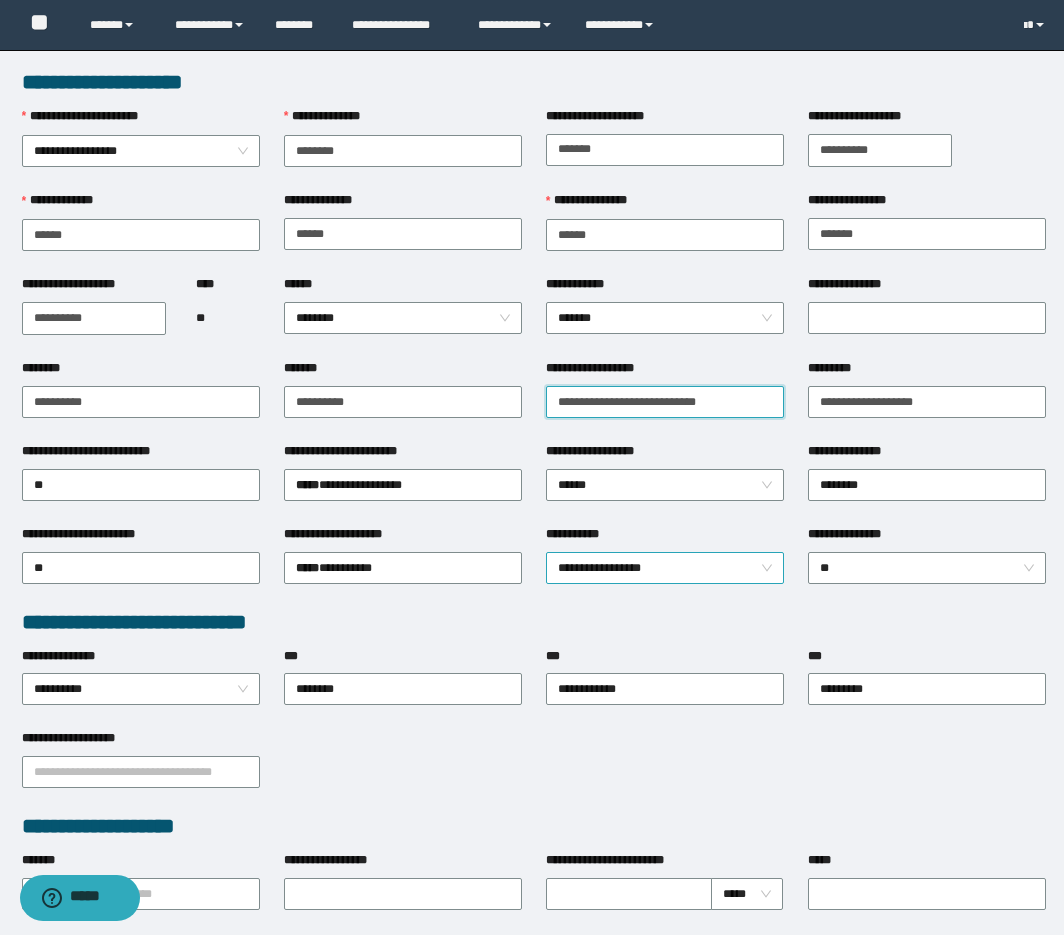 paste 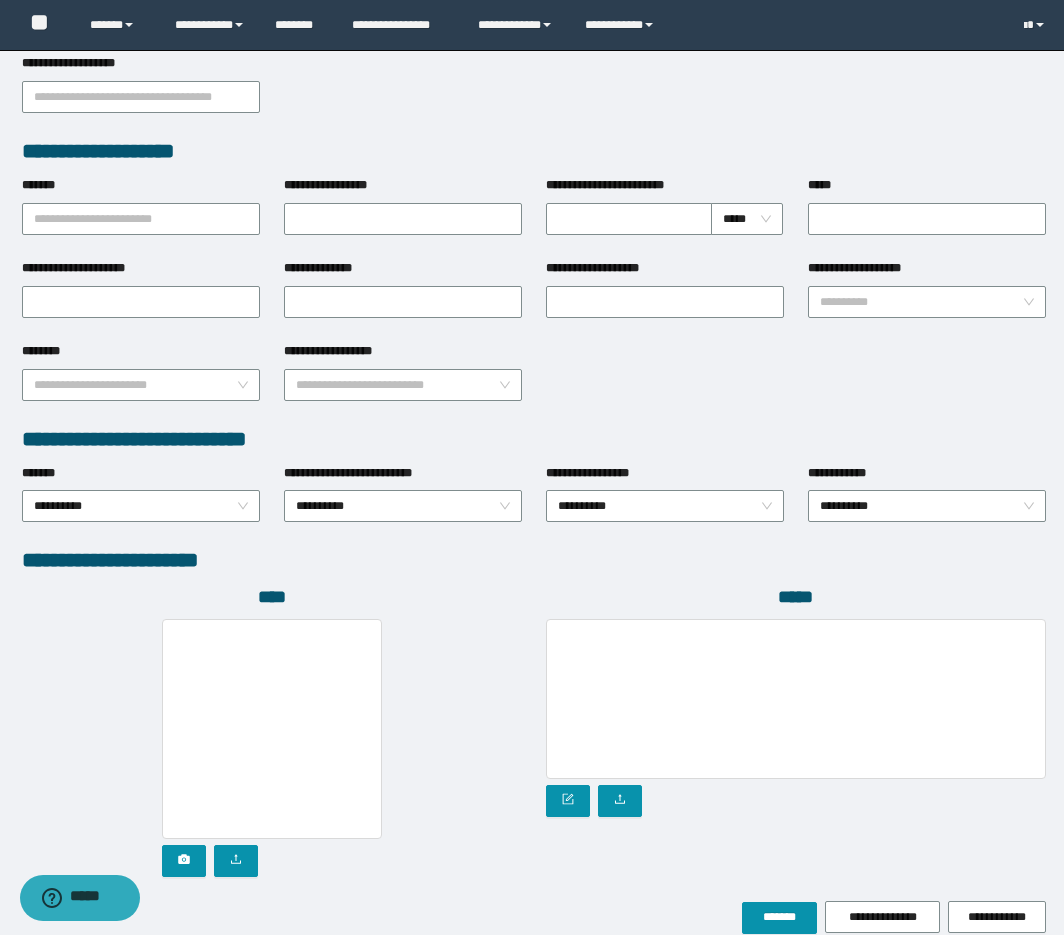 scroll, scrollTop: 768, scrollLeft: 0, axis: vertical 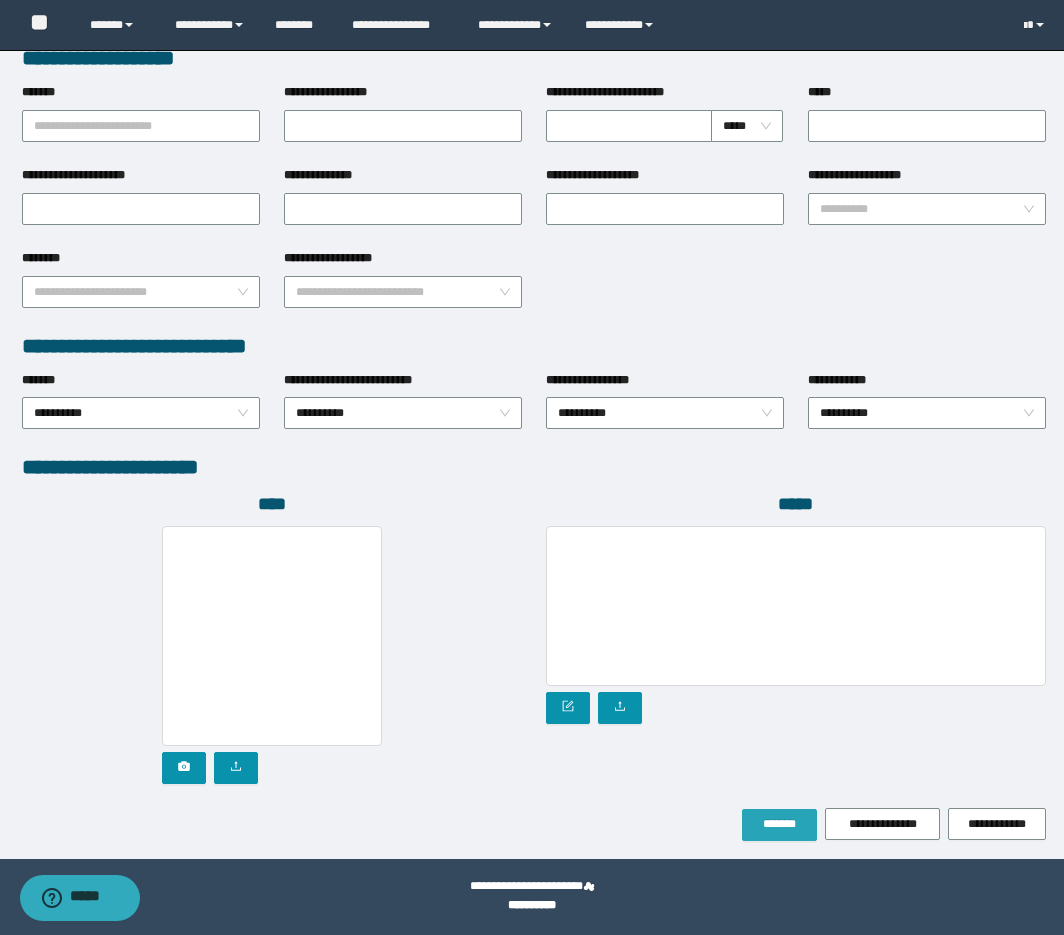 type on "**********" 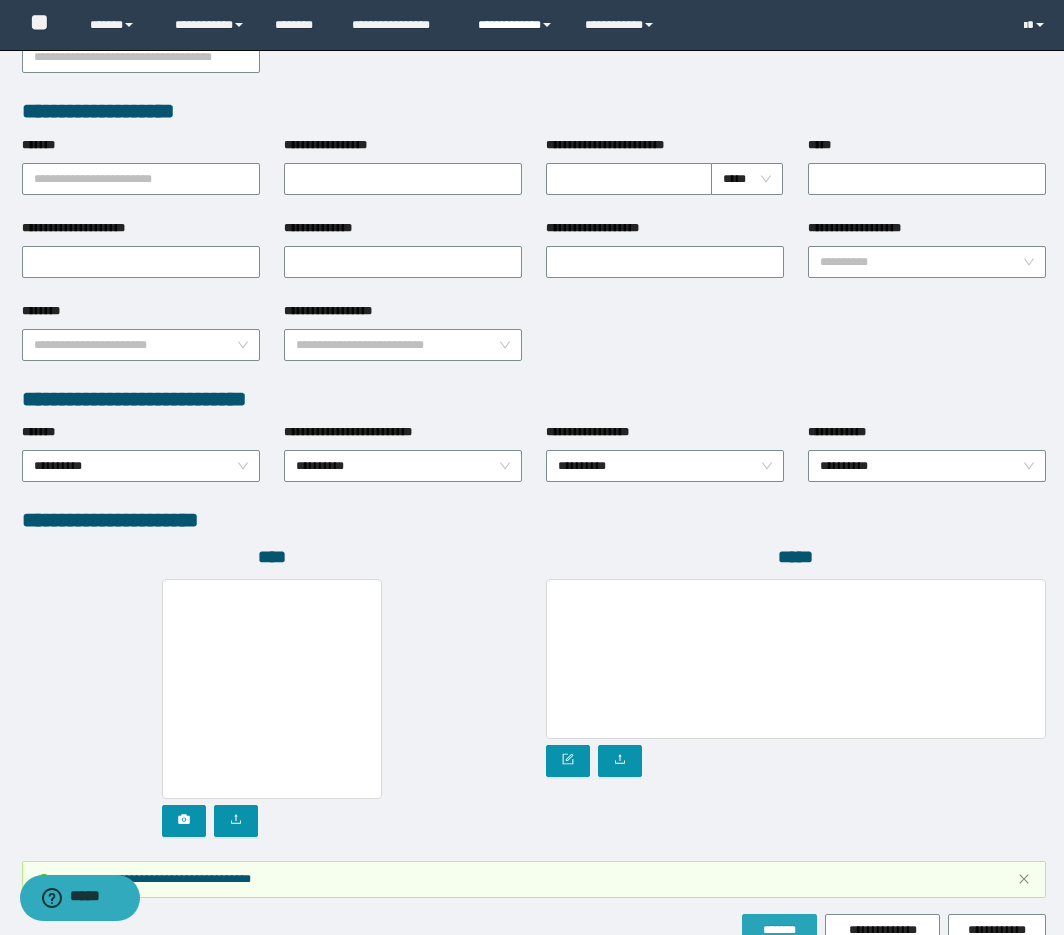 scroll, scrollTop: 821, scrollLeft: 0, axis: vertical 